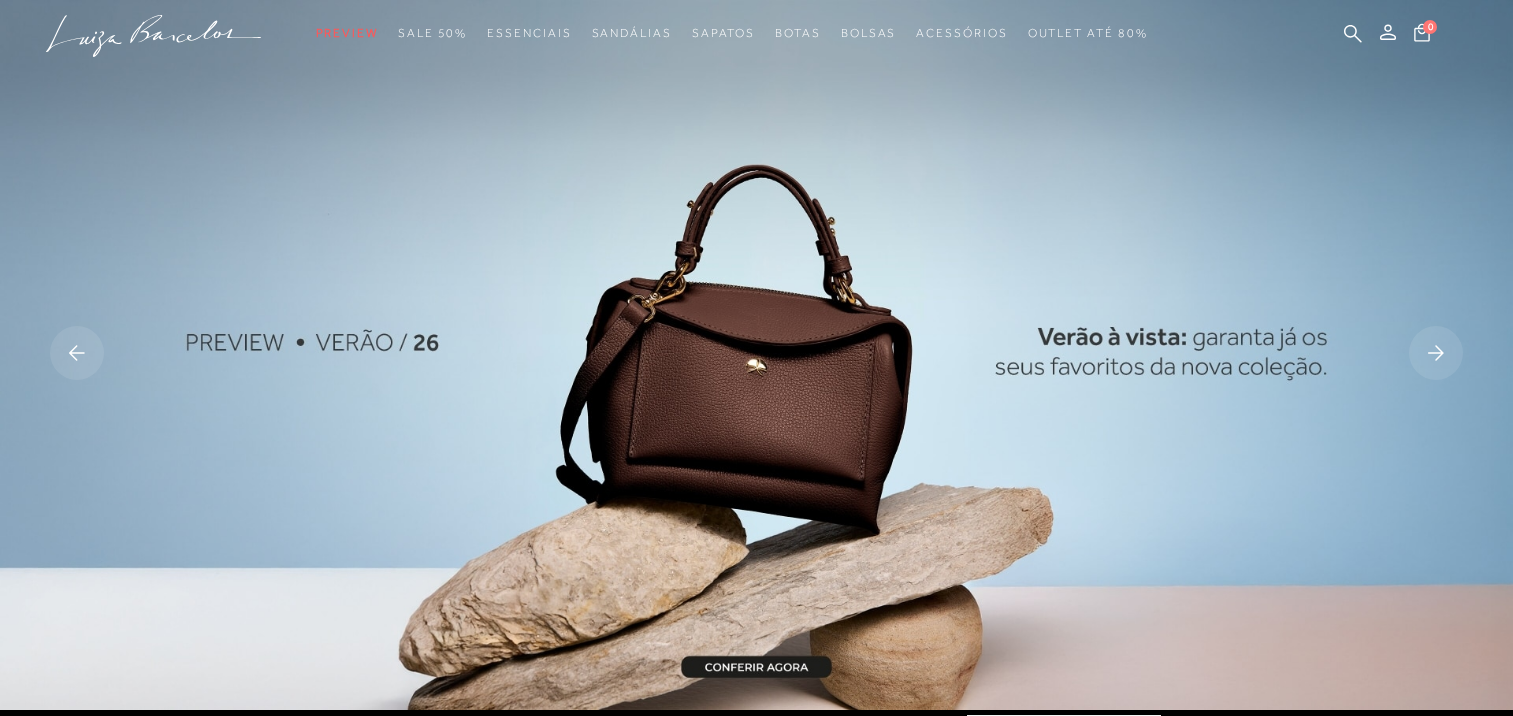 scroll, scrollTop: 0, scrollLeft: 0, axis: both 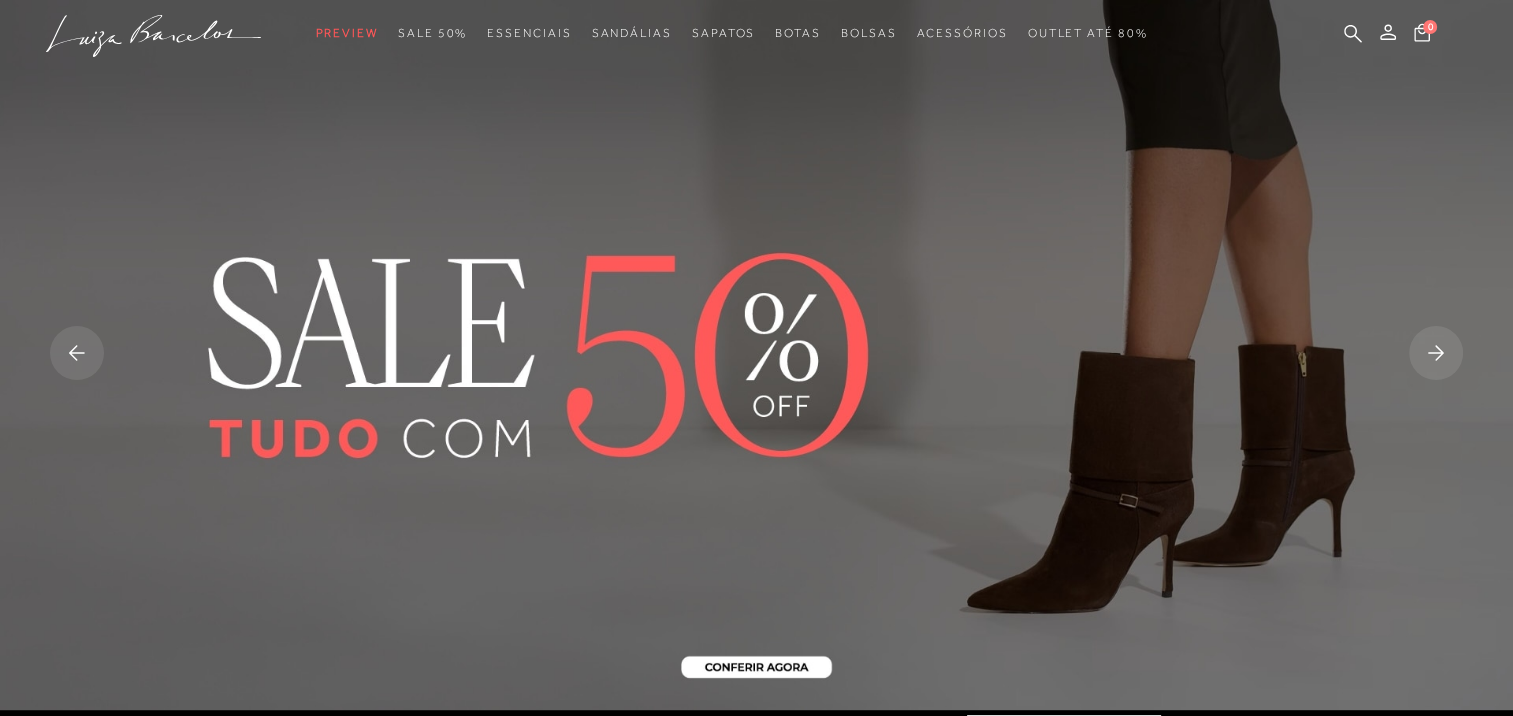 click at bounding box center (756, 355) 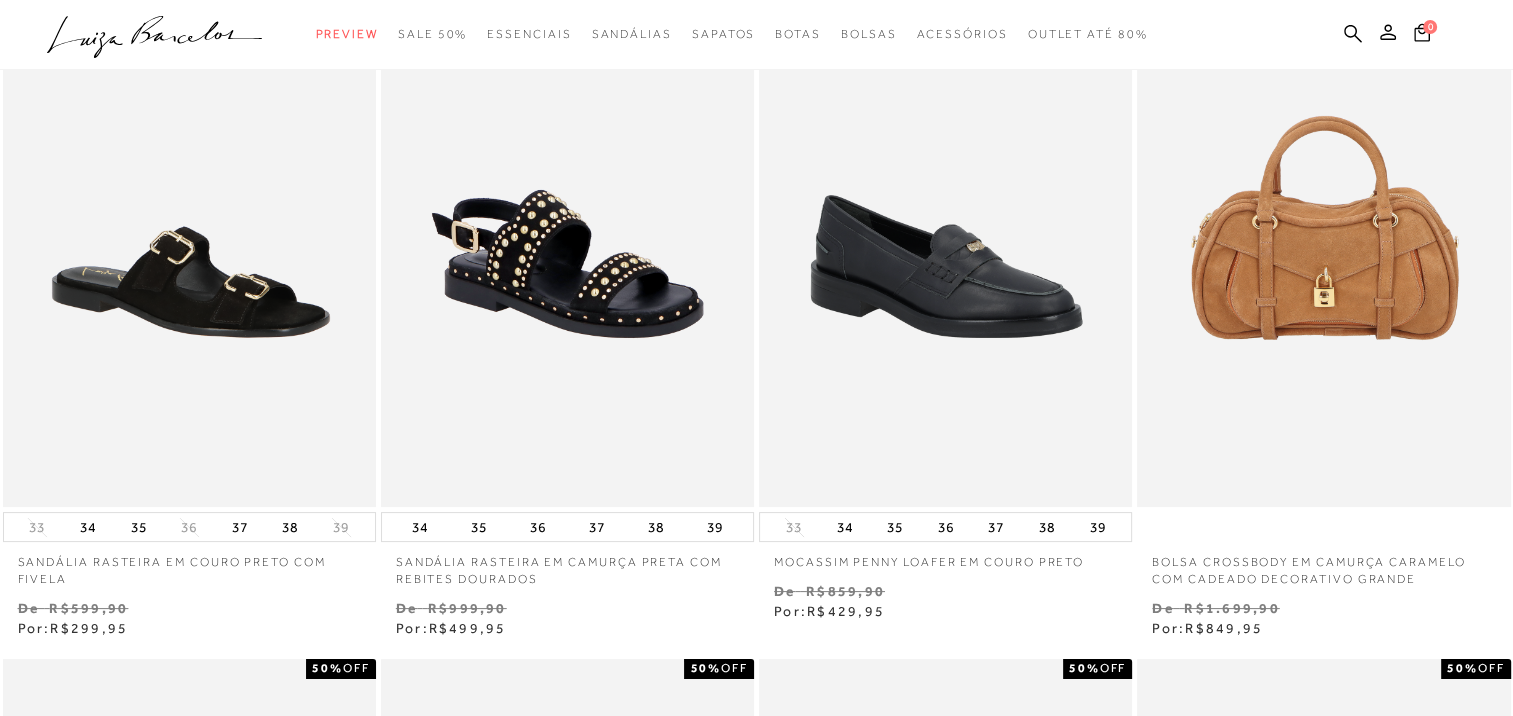 scroll, scrollTop: 0, scrollLeft: 0, axis: both 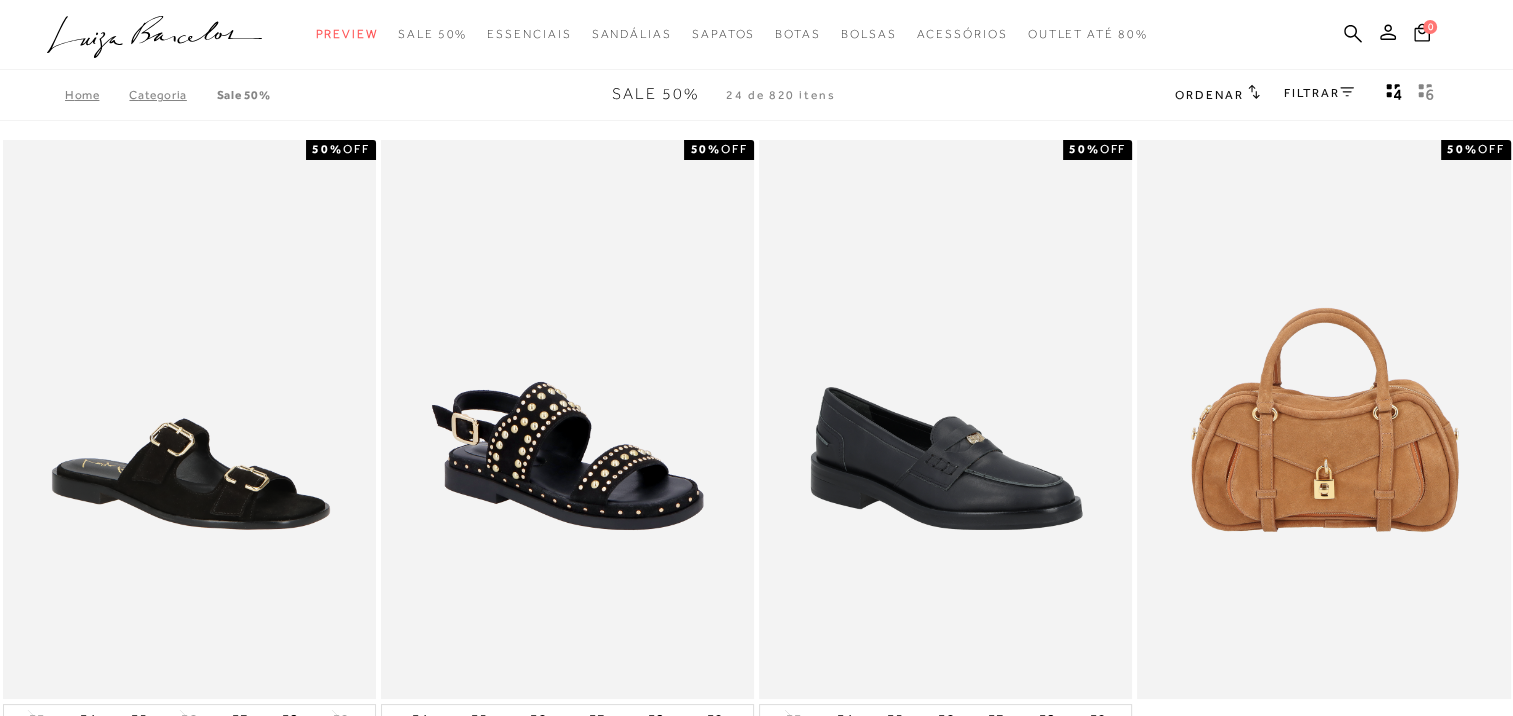 click on "FILTRAR" at bounding box center [1319, 93] 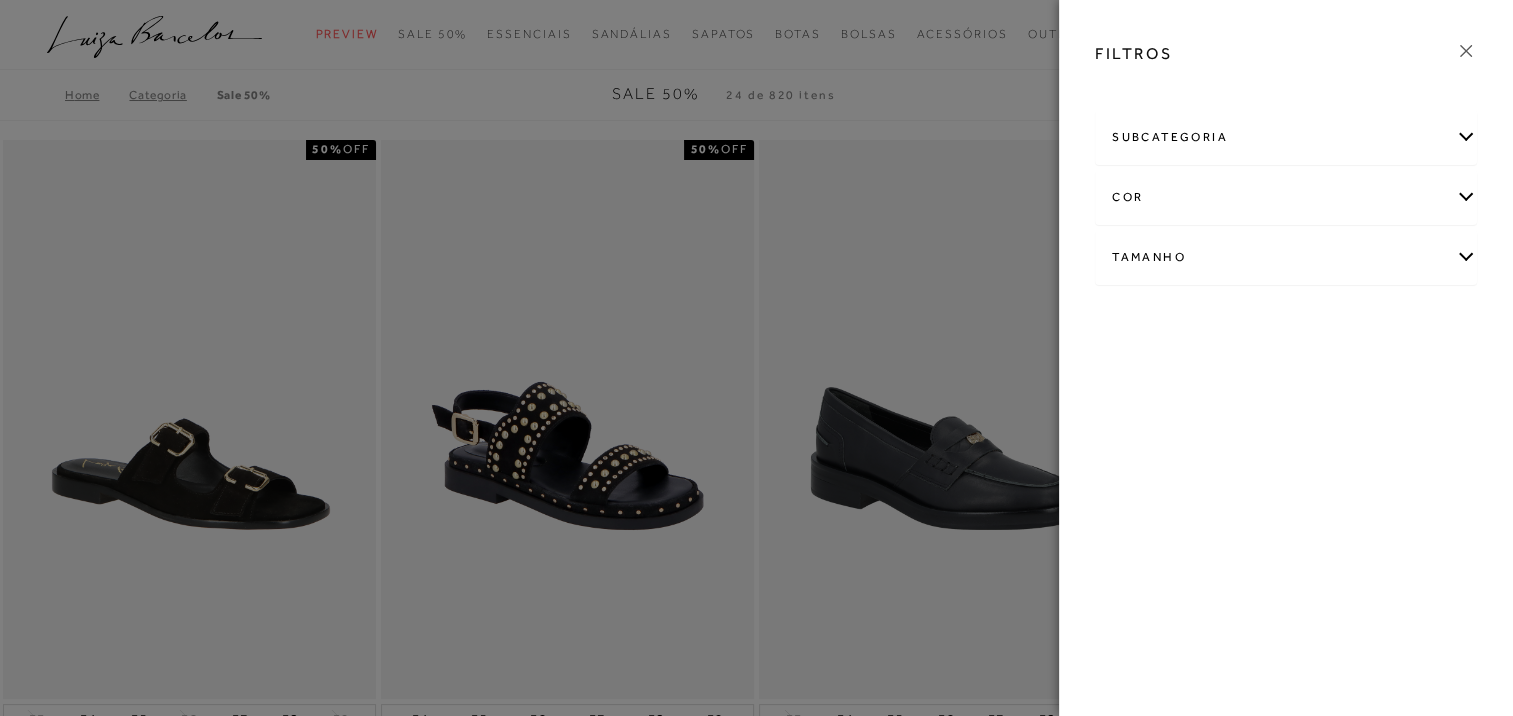 click 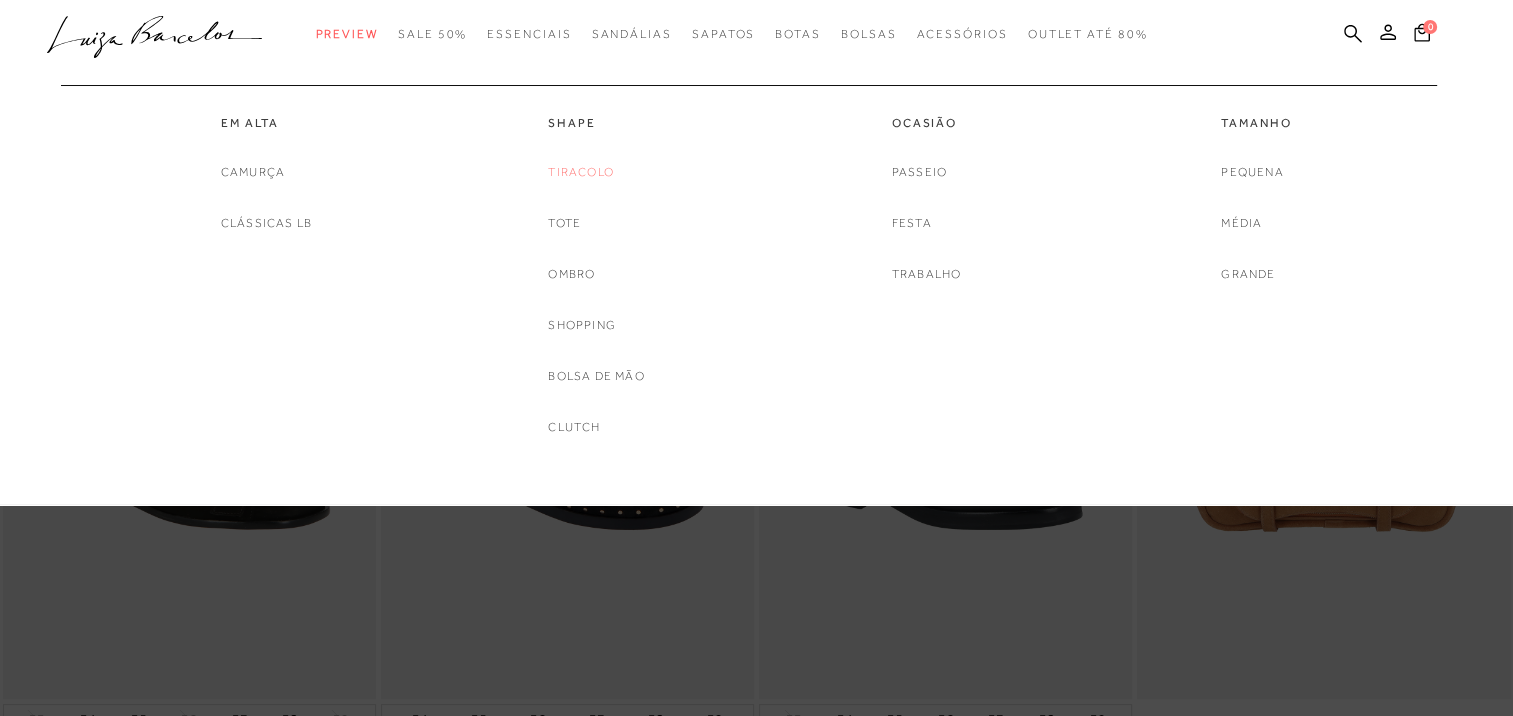 click on "Tiracolo" at bounding box center [581, 172] 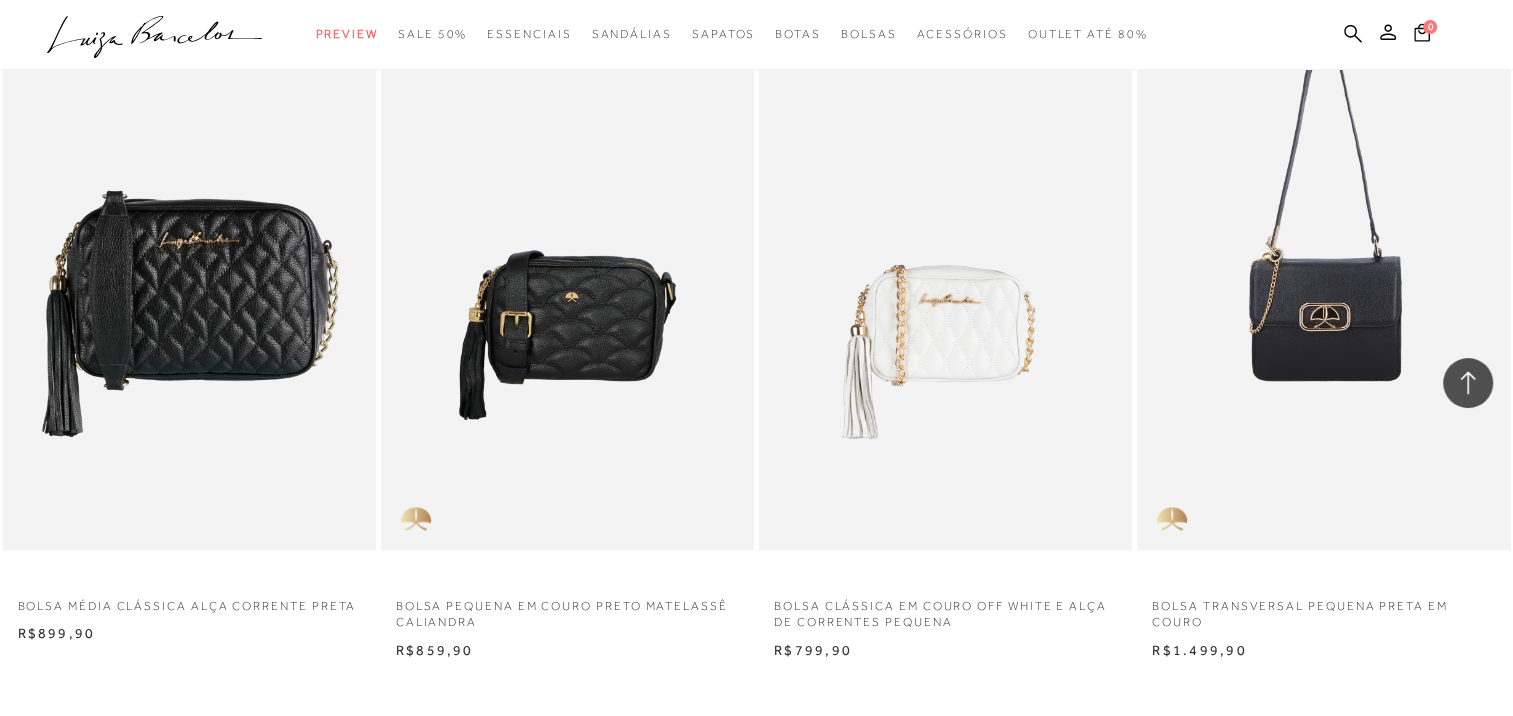 scroll, scrollTop: 3900, scrollLeft: 0, axis: vertical 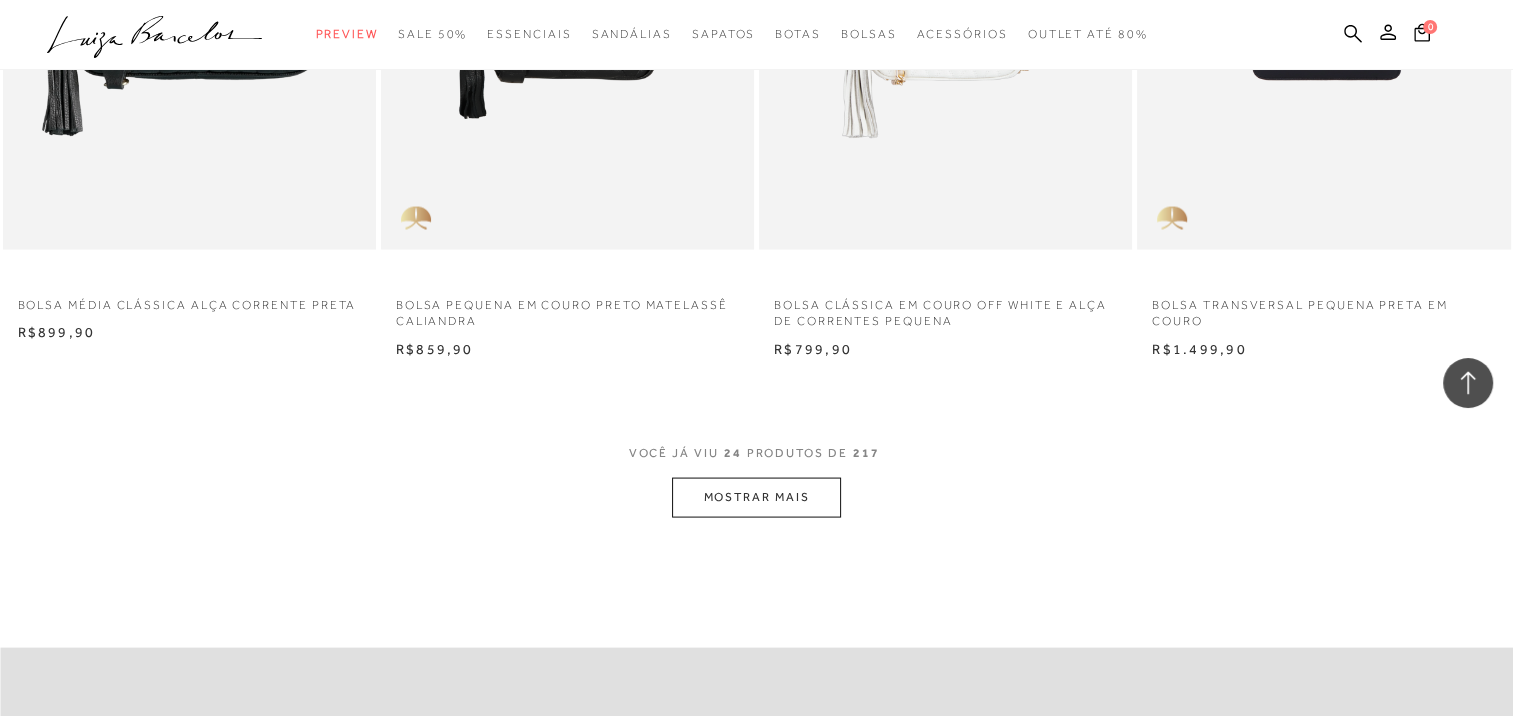 click on "MOSTRAR MAIS" at bounding box center [756, 497] 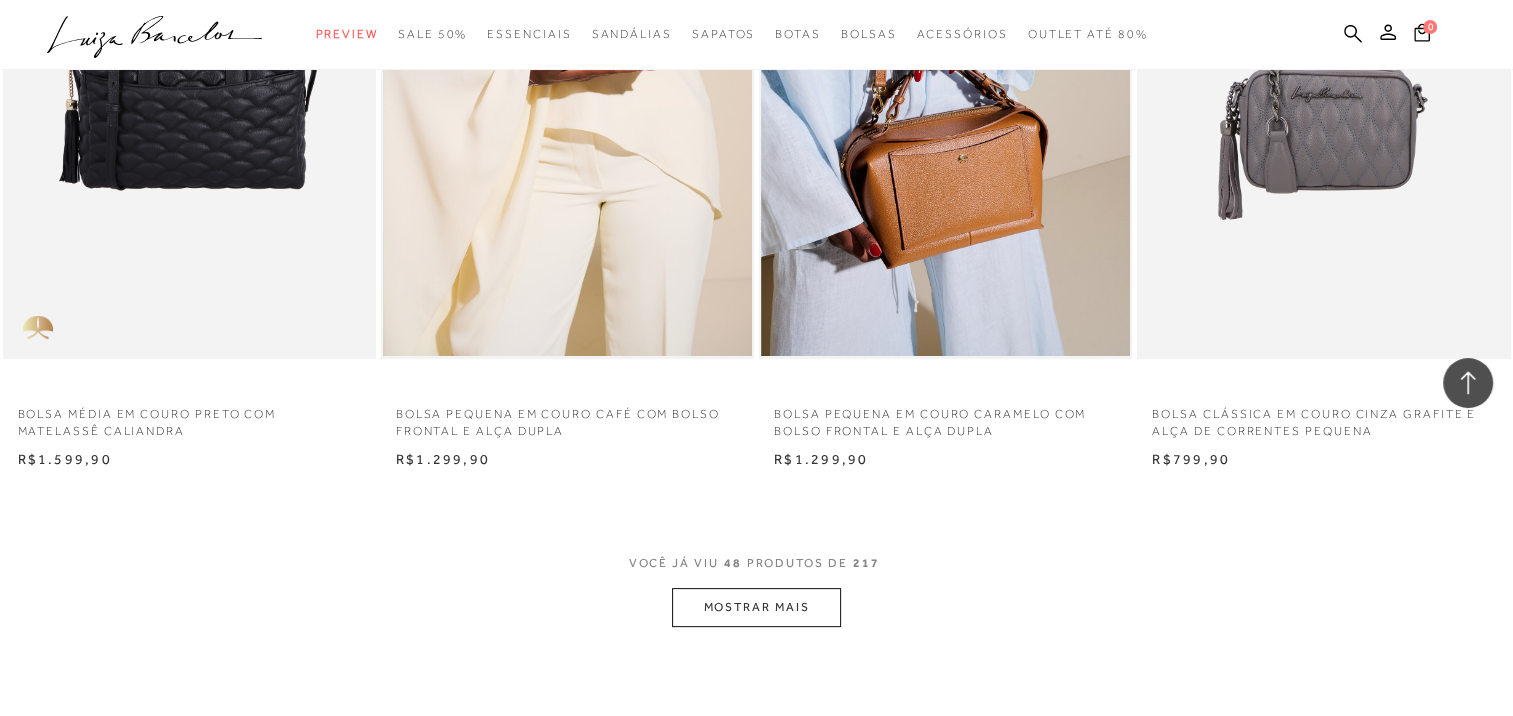 scroll, scrollTop: 8200, scrollLeft: 0, axis: vertical 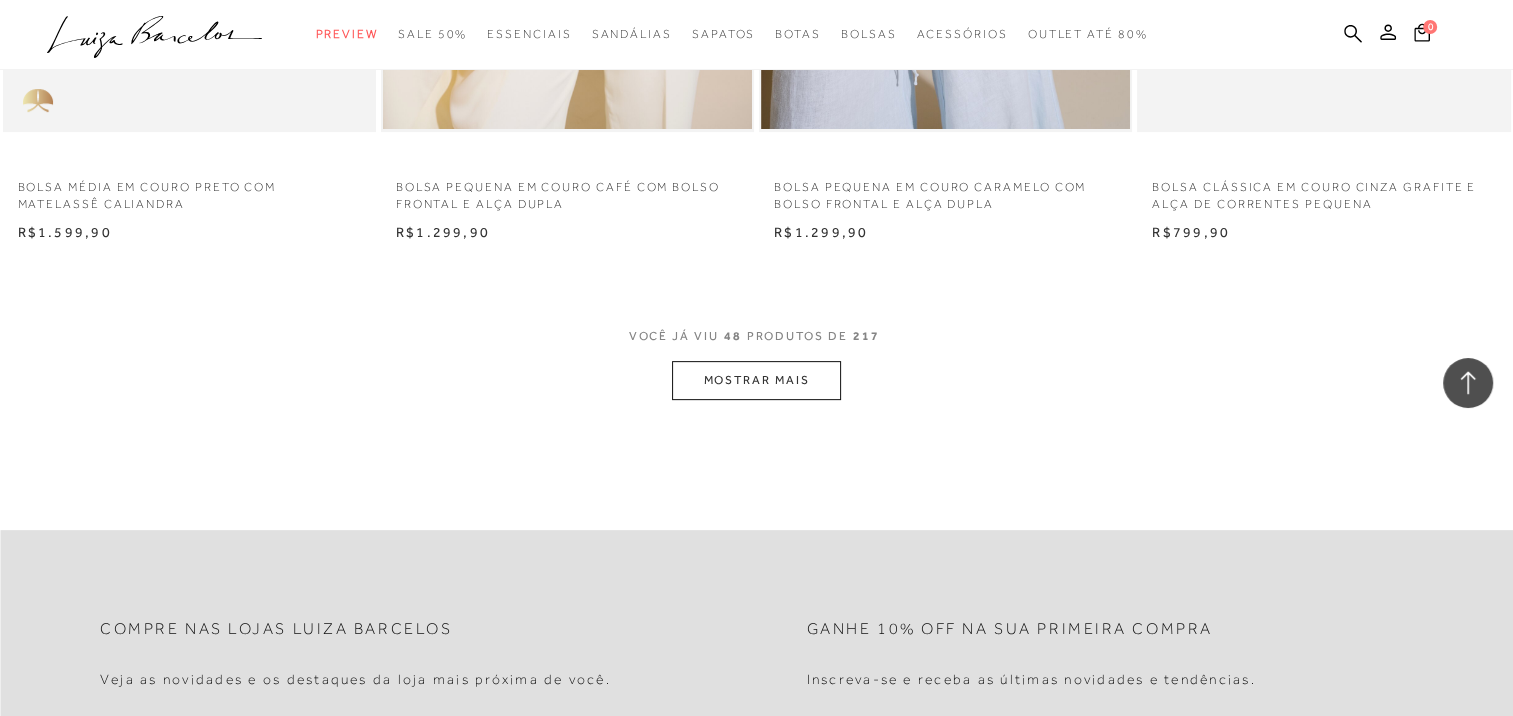 click on "MOSTRAR MAIS" at bounding box center [756, 380] 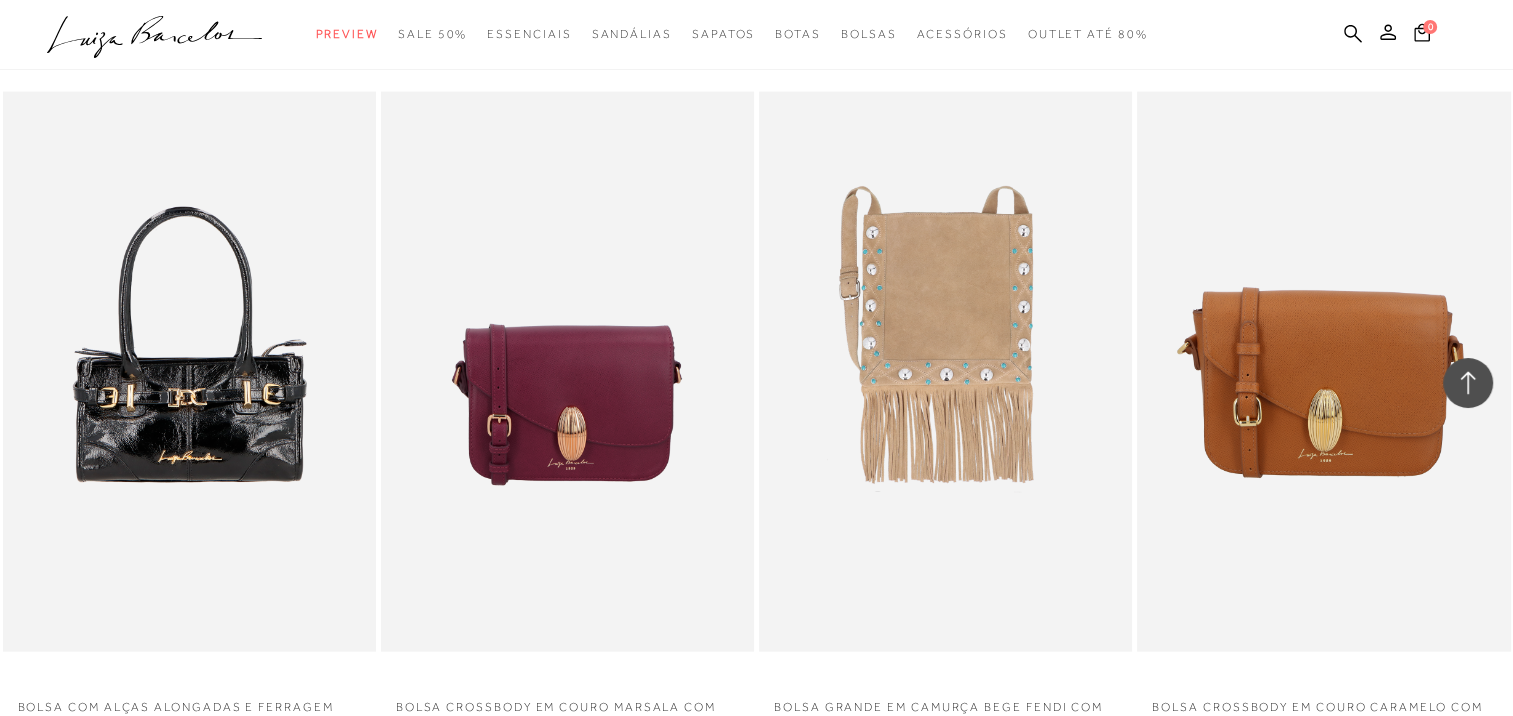 scroll, scrollTop: 12300, scrollLeft: 0, axis: vertical 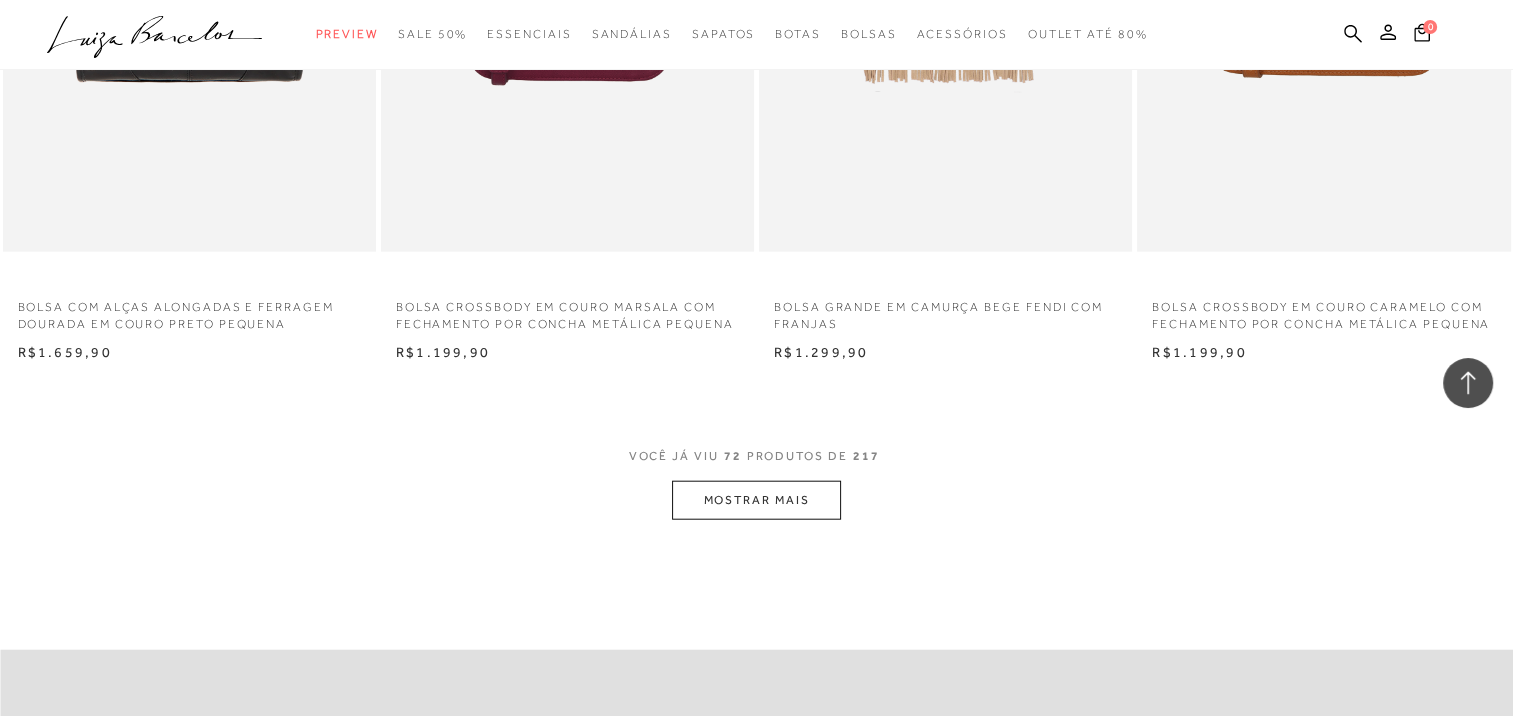 click on "MOSTRAR MAIS" at bounding box center (756, 500) 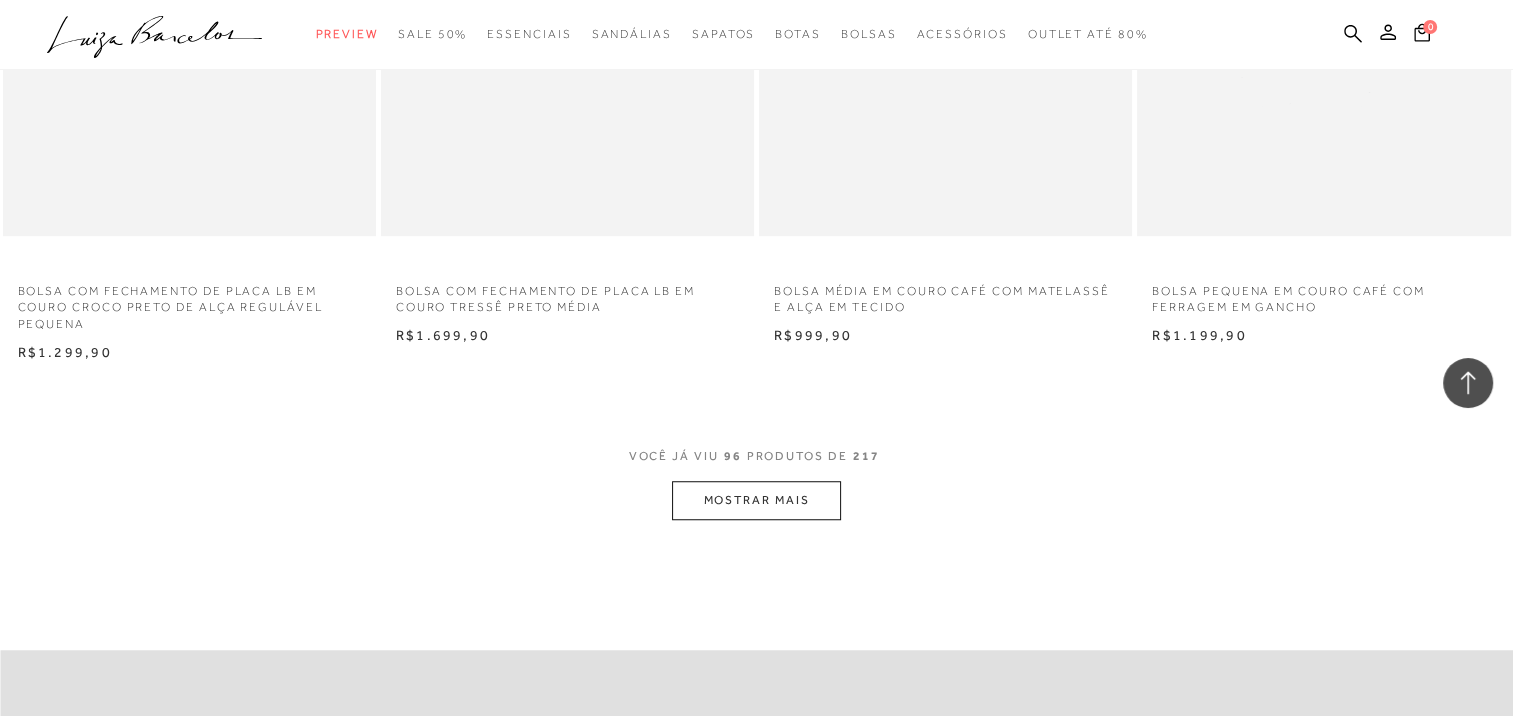 scroll, scrollTop: 16500, scrollLeft: 0, axis: vertical 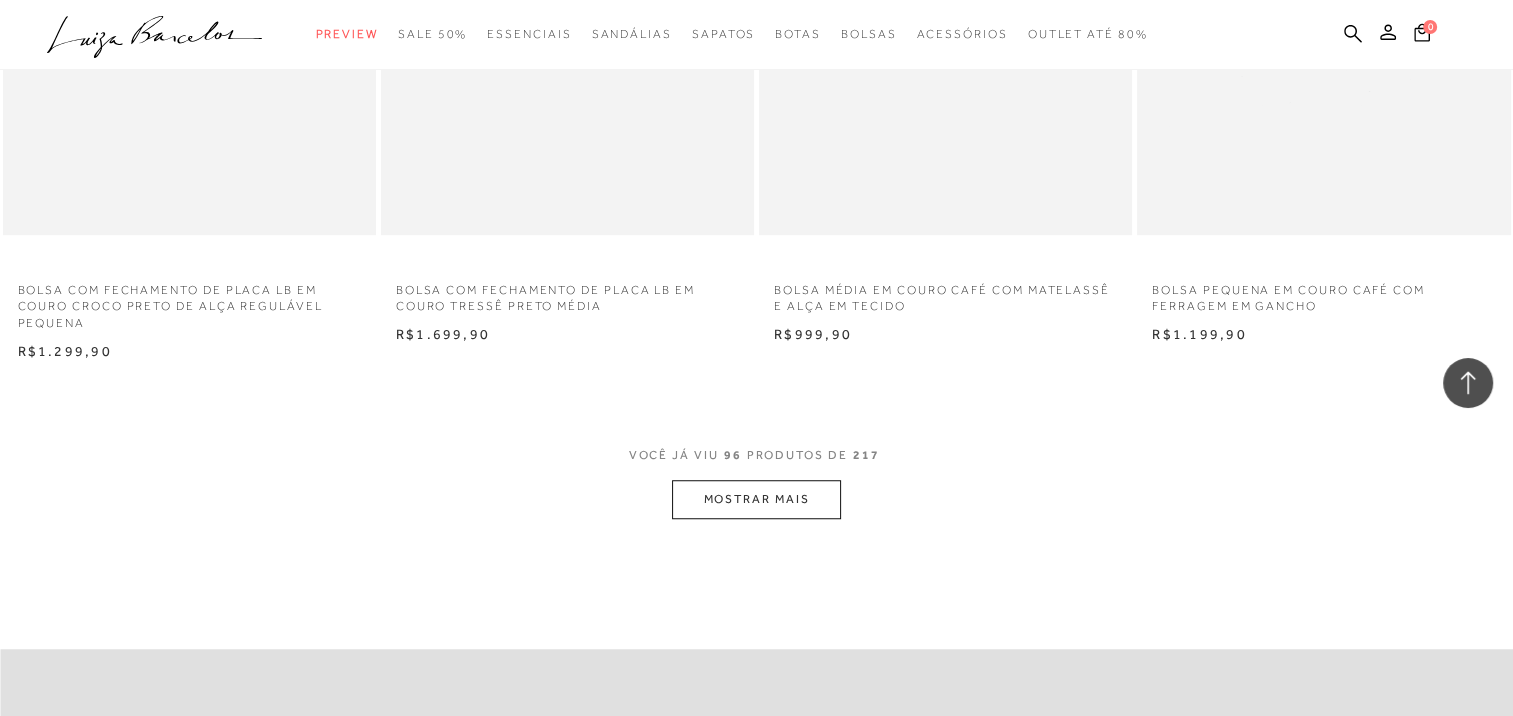 click on "MOSTRAR MAIS" at bounding box center (756, 499) 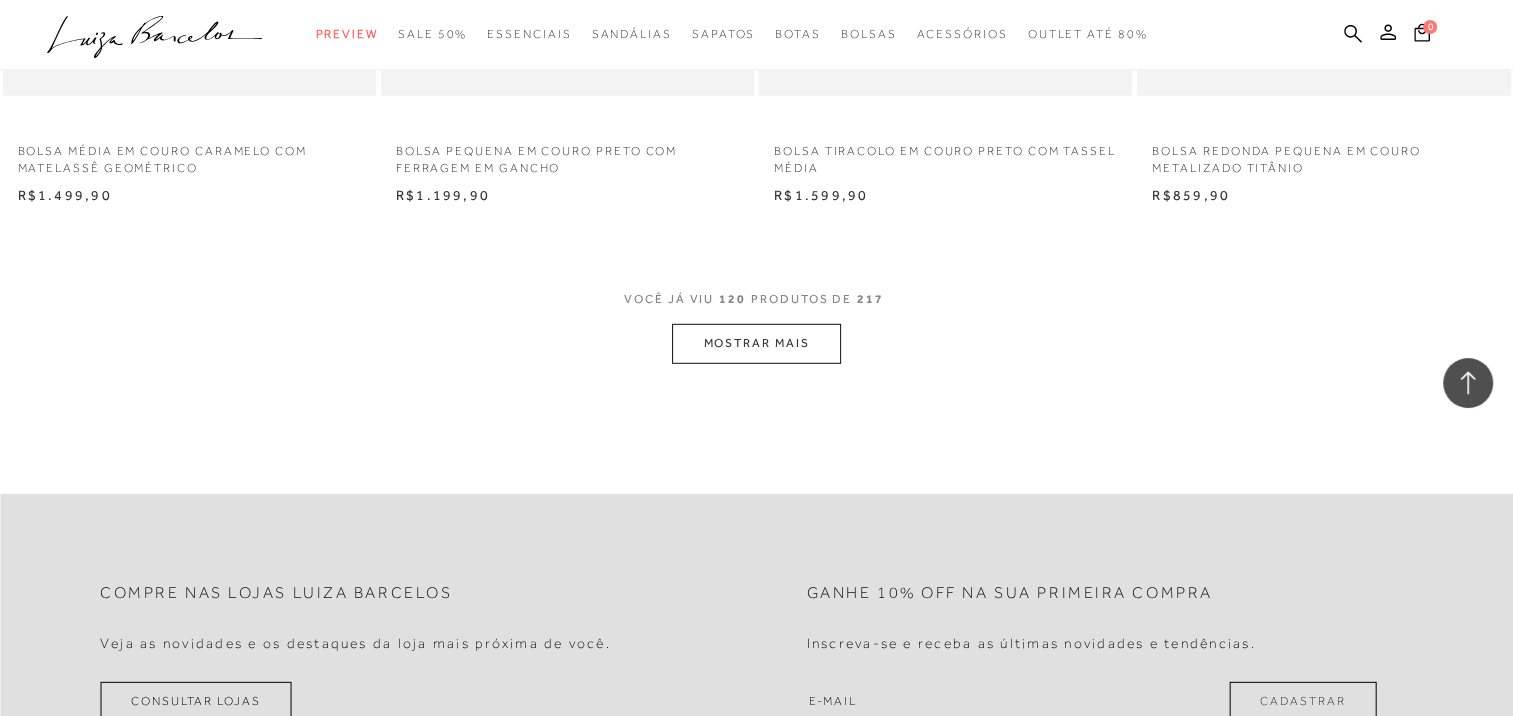 scroll, scrollTop: 20800, scrollLeft: 0, axis: vertical 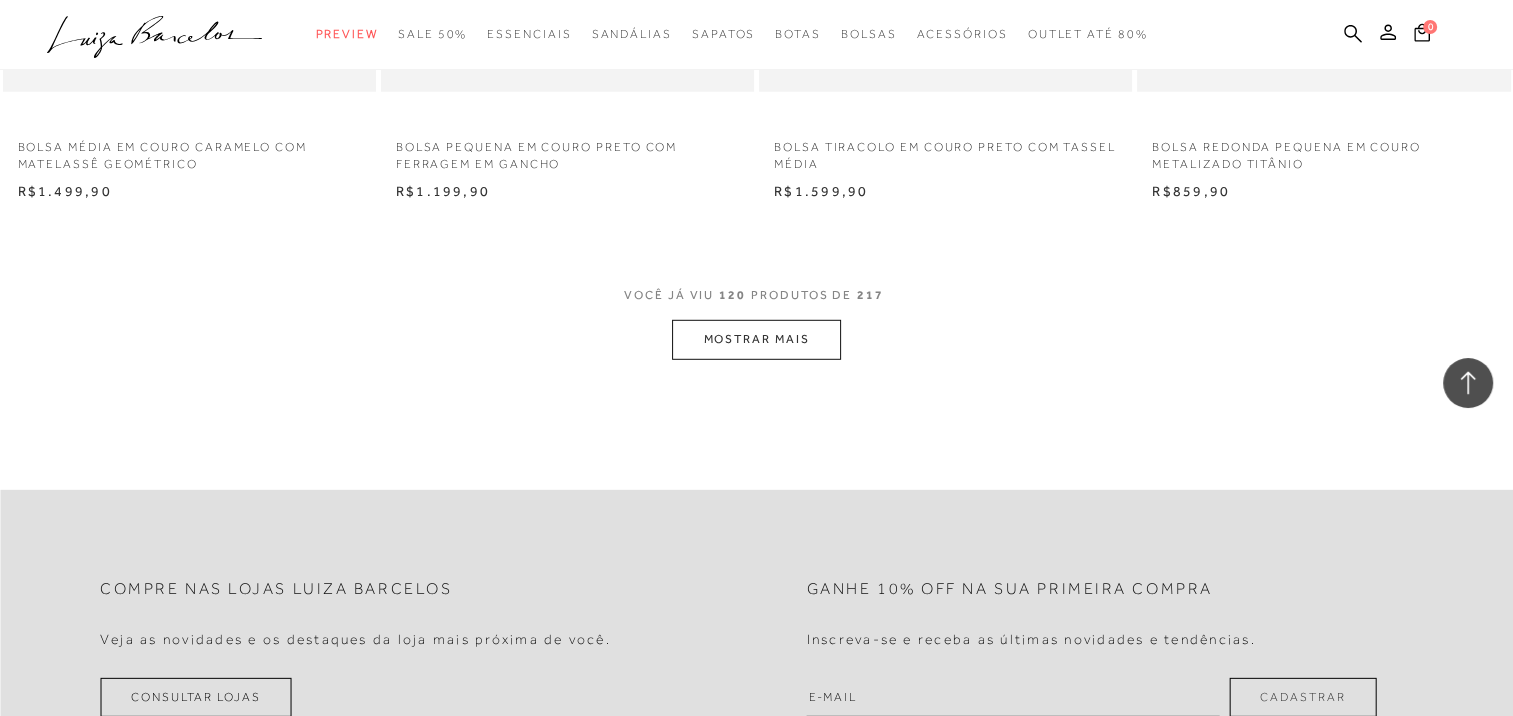 click on "MOSTRAR MAIS" at bounding box center (756, 339) 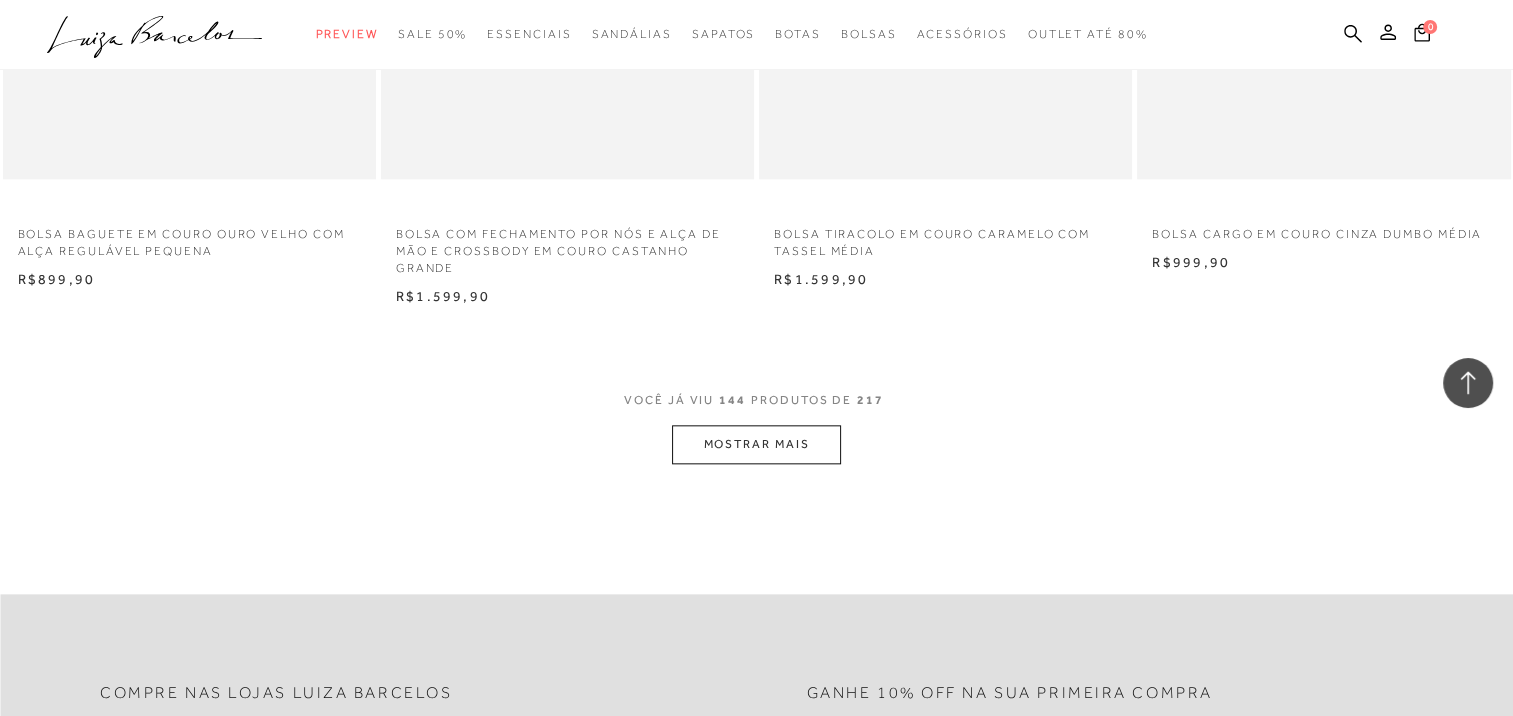 scroll, scrollTop: 24900, scrollLeft: 0, axis: vertical 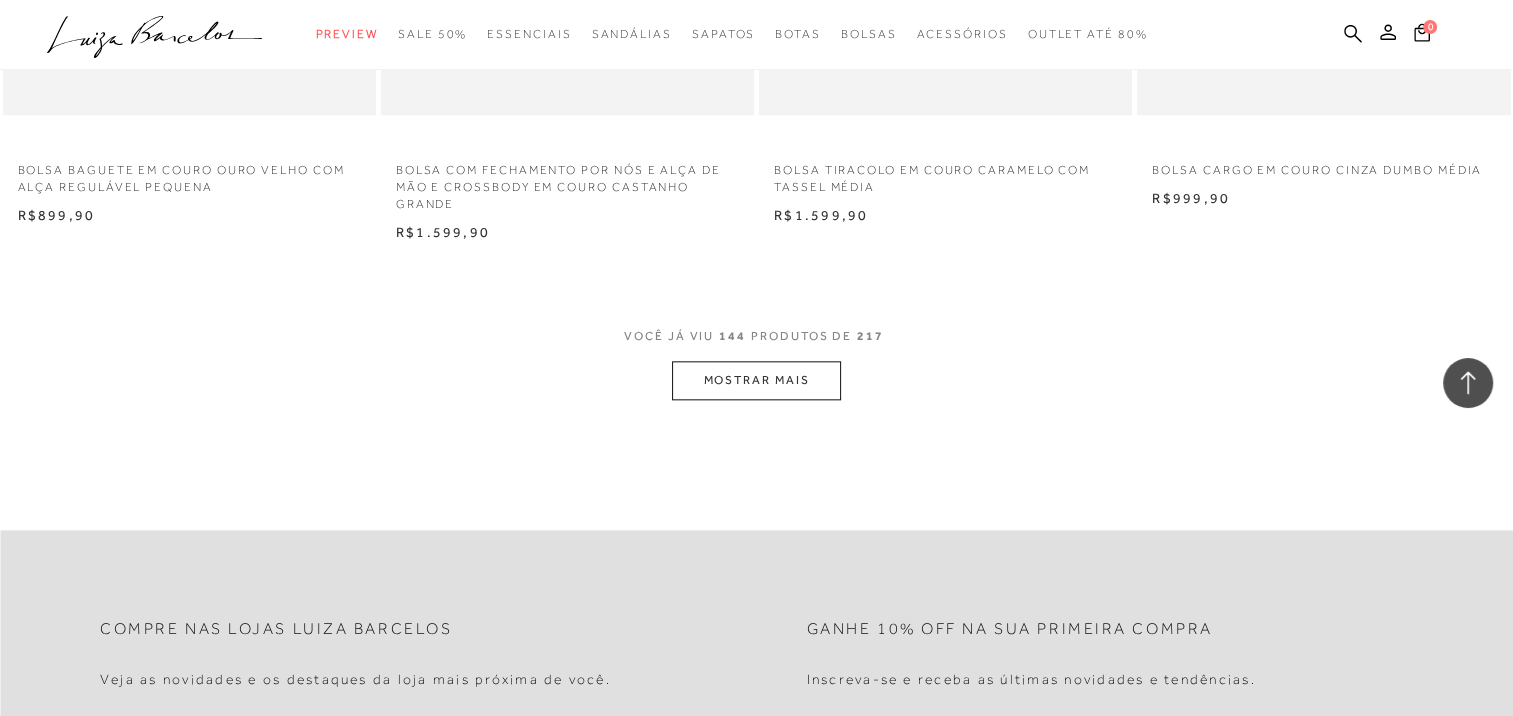 click on "MOSTRAR MAIS" at bounding box center (756, 380) 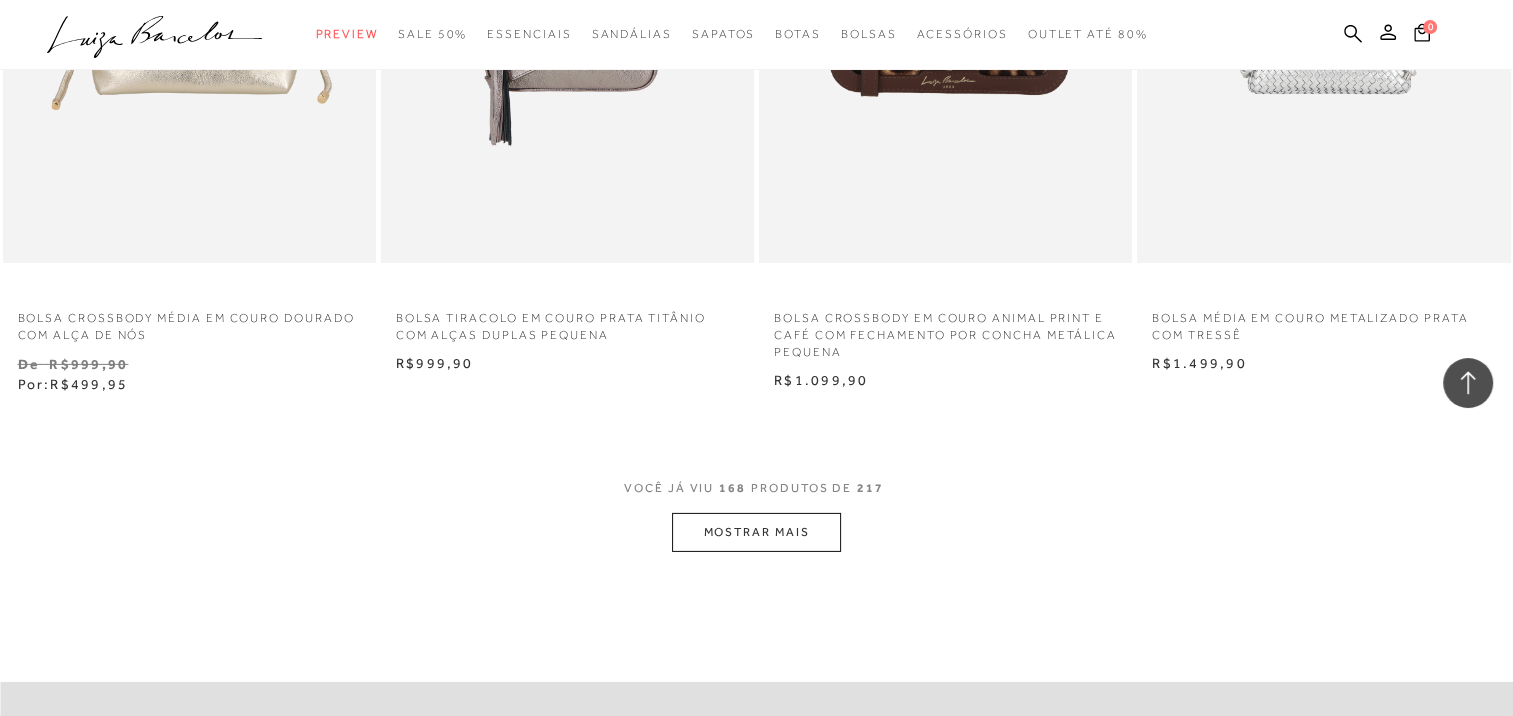 scroll, scrollTop: 29000, scrollLeft: 0, axis: vertical 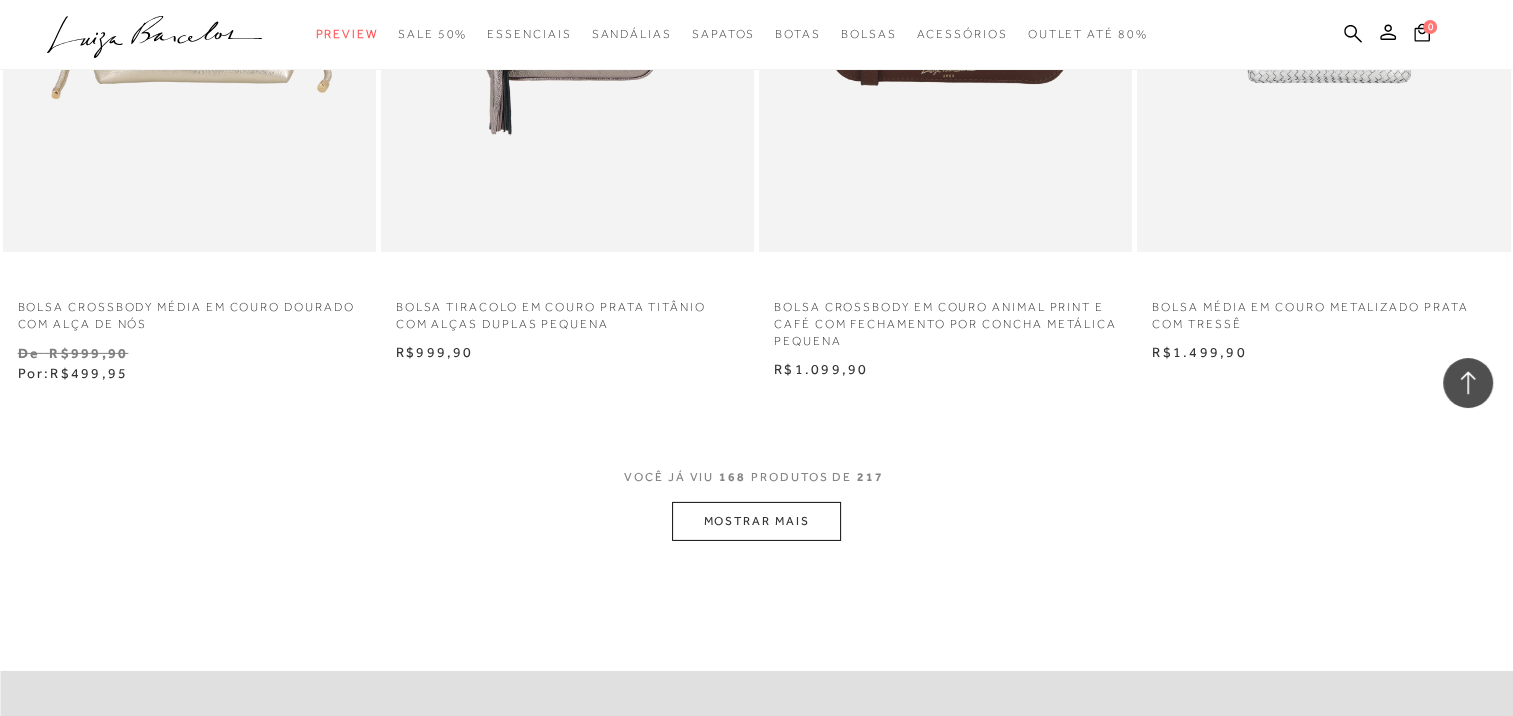click on "MOSTRAR MAIS" at bounding box center (756, 521) 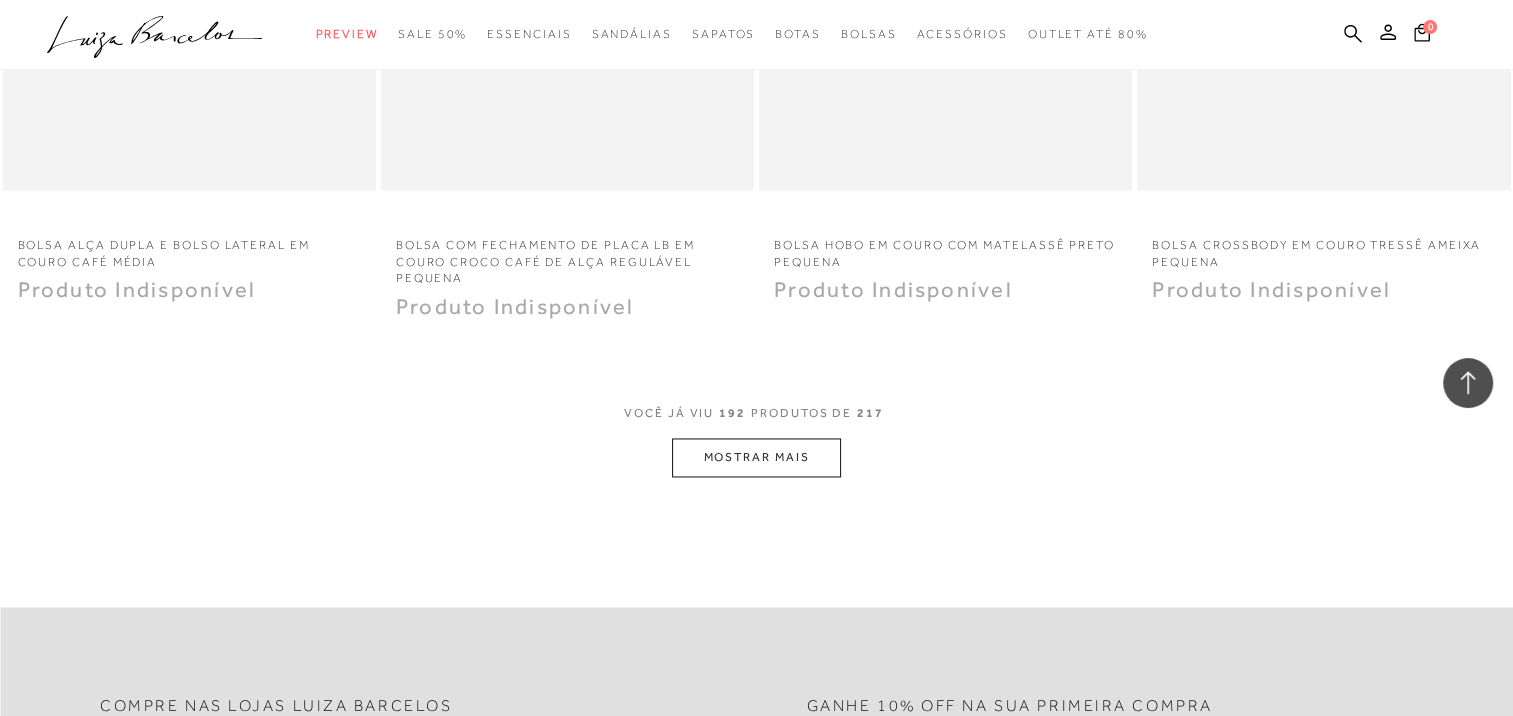 scroll, scrollTop: 33400, scrollLeft: 0, axis: vertical 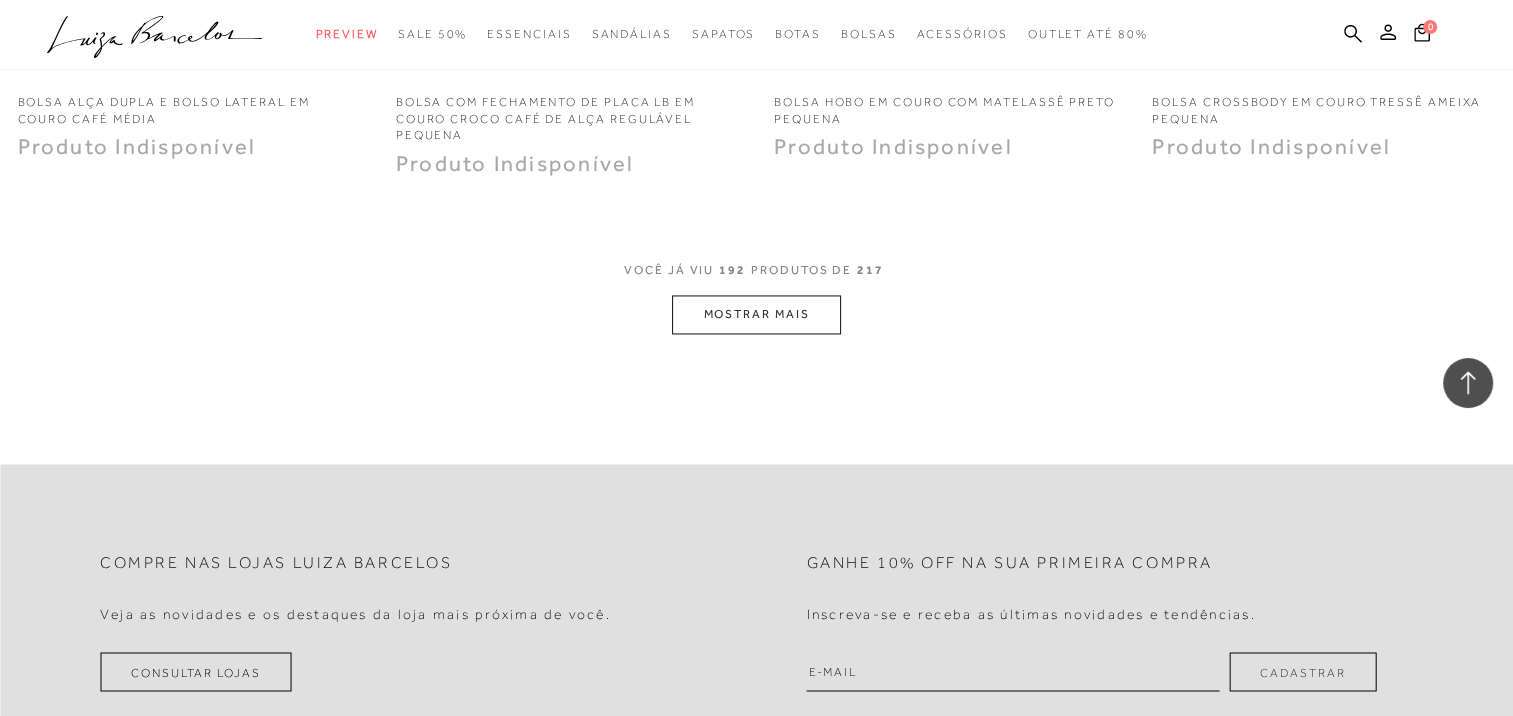 click on "MOSTRAR MAIS" at bounding box center [756, 314] 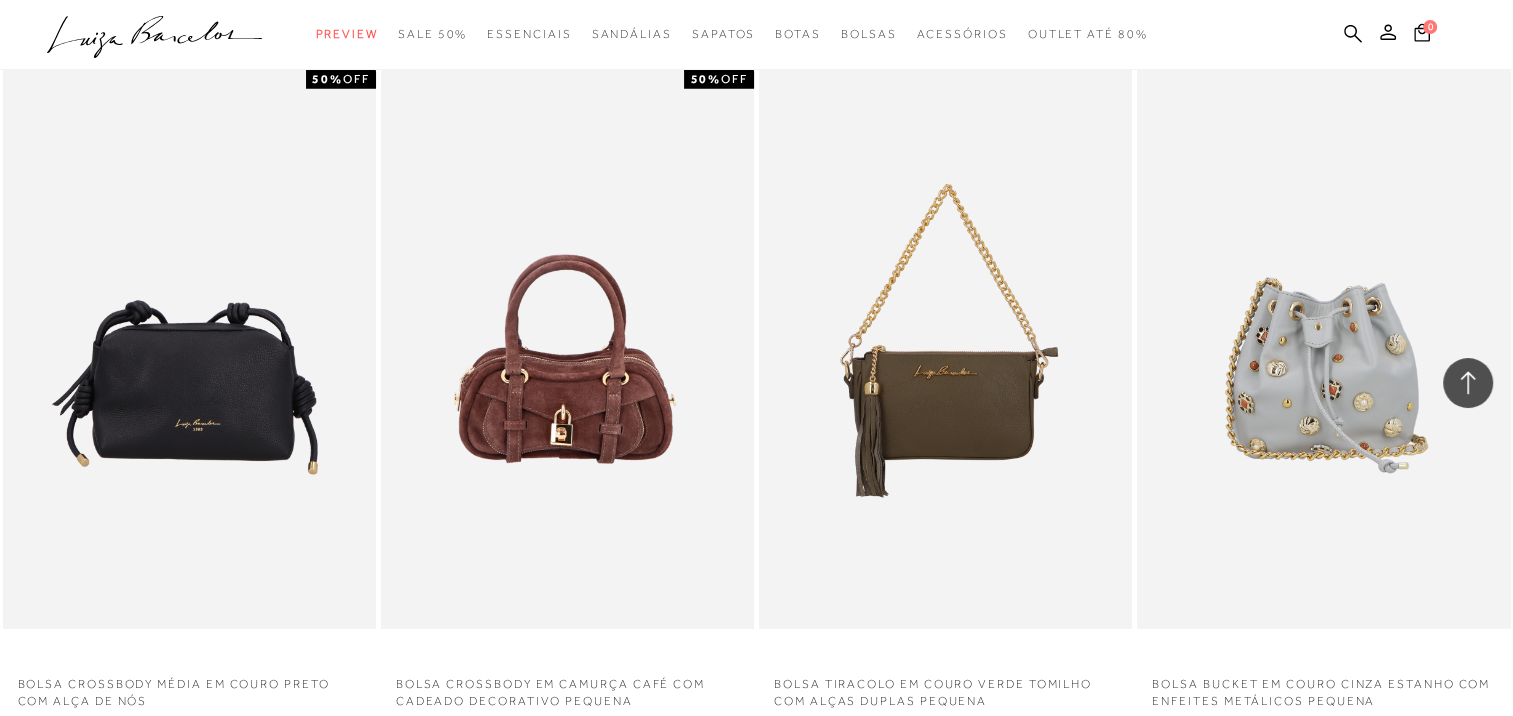 scroll, scrollTop: 37300, scrollLeft: 0, axis: vertical 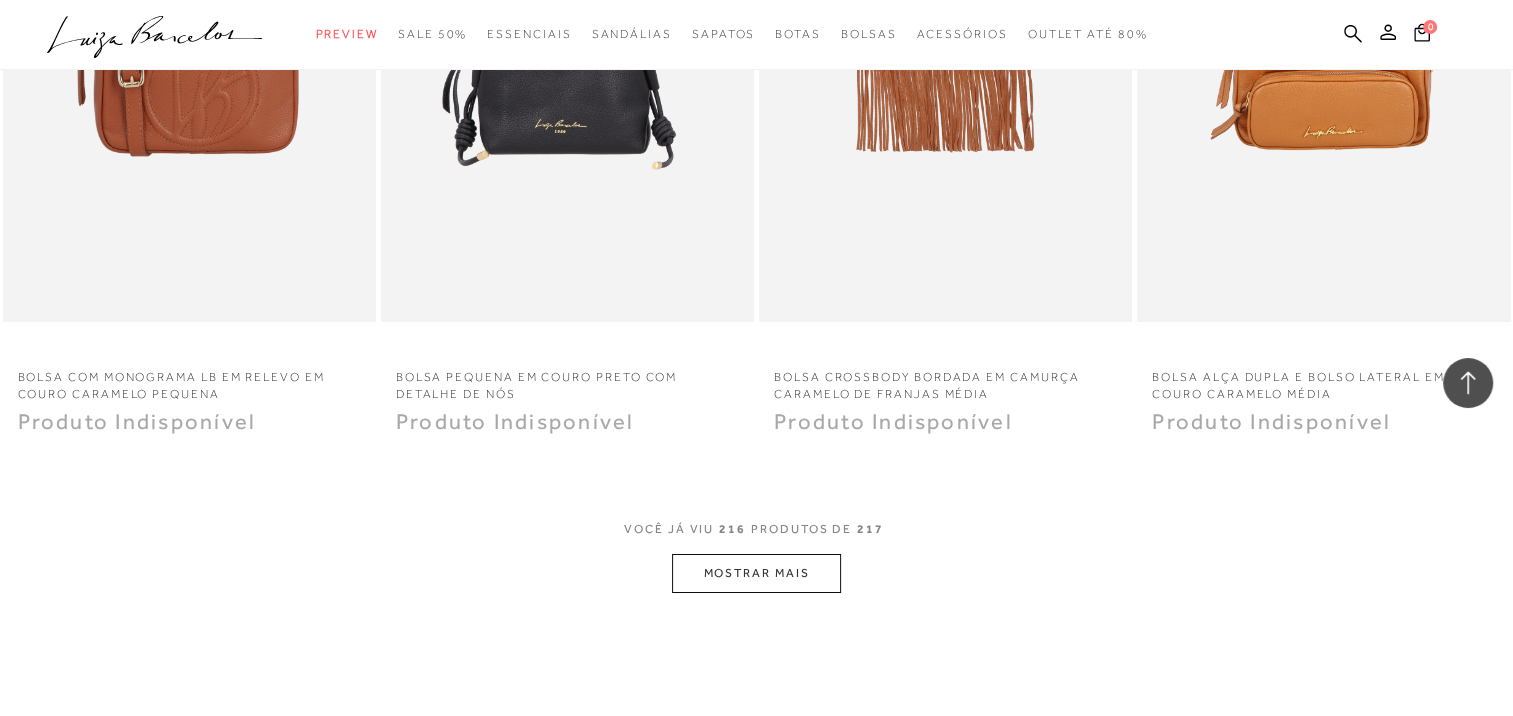 click on "MOSTRAR MAIS" at bounding box center [756, 573] 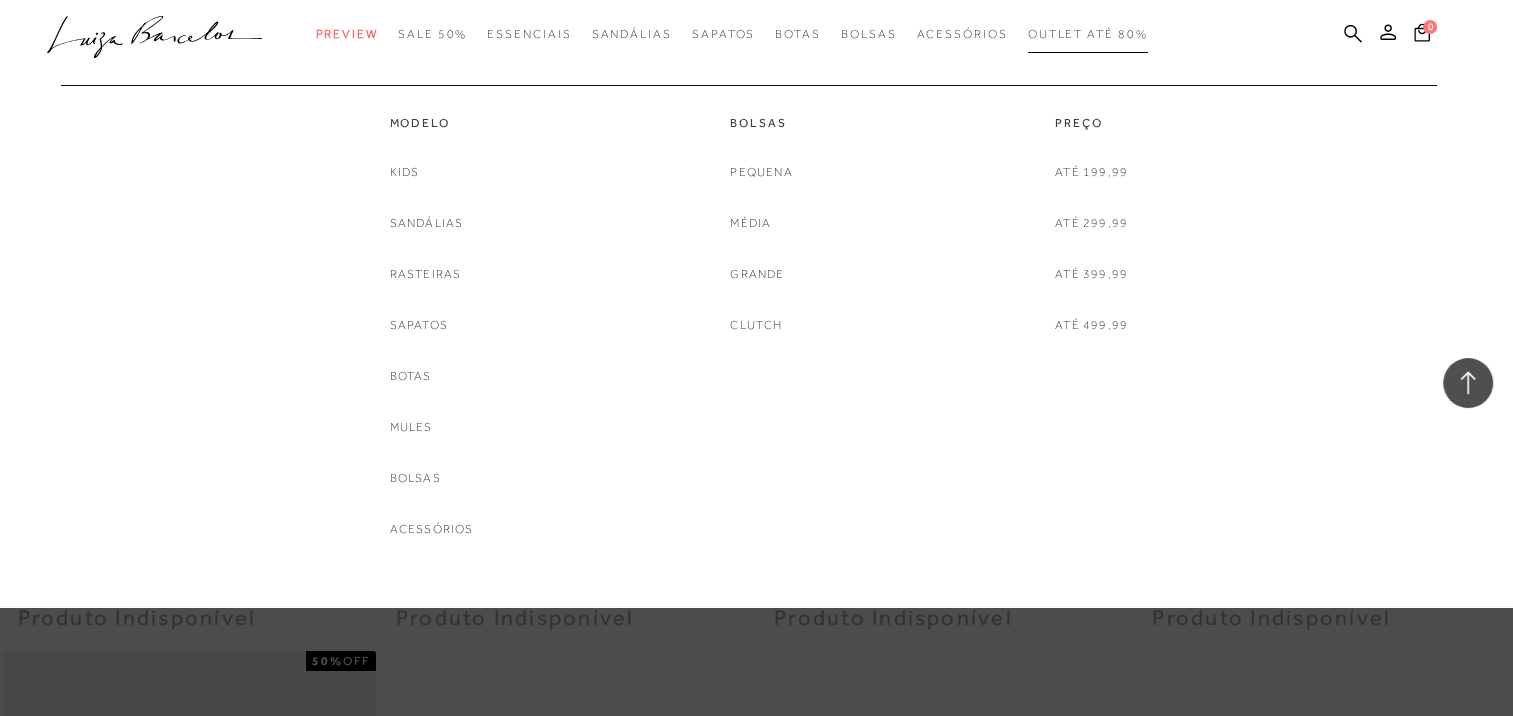 scroll, scrollTop: 37100, scrollLeft: 0, axis: vertical 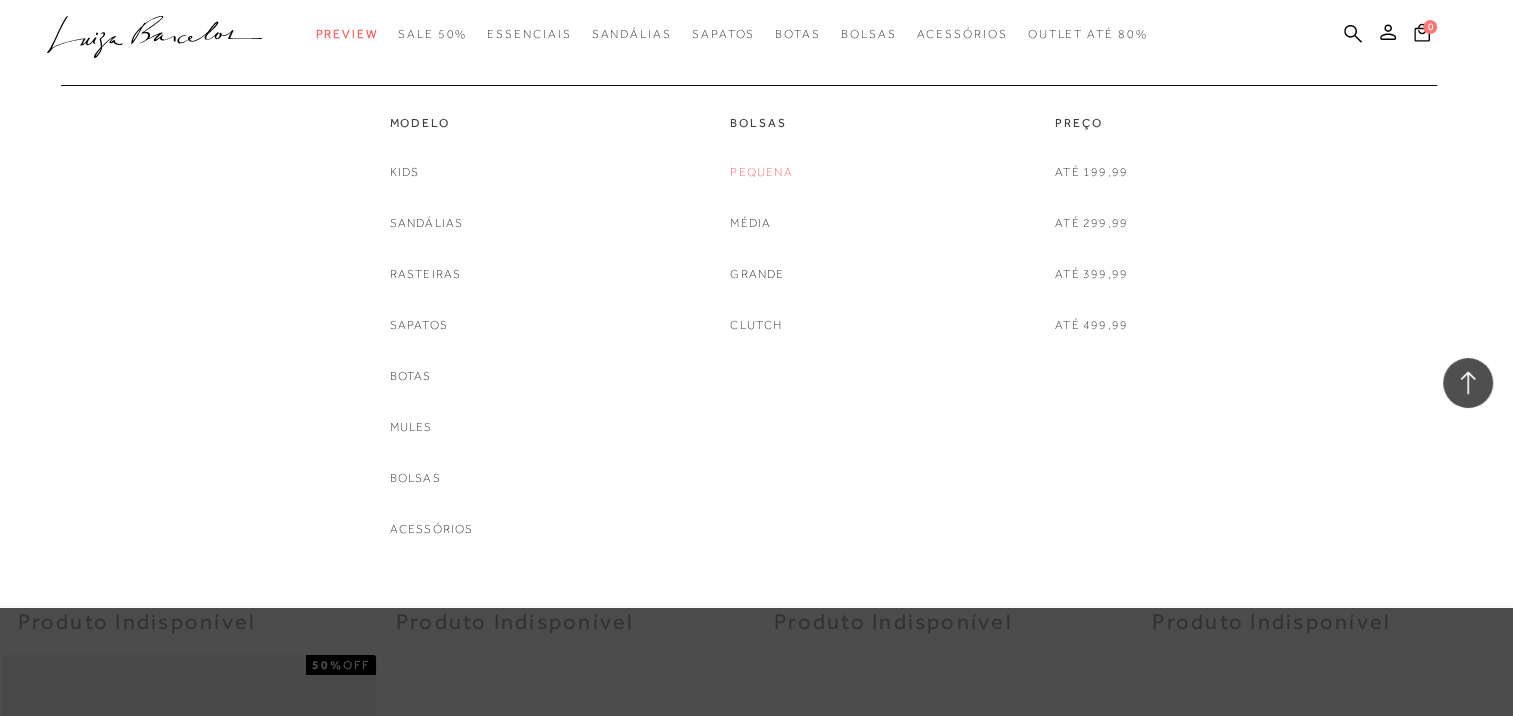 click on "Pequena" at bounding box center [761, 172] 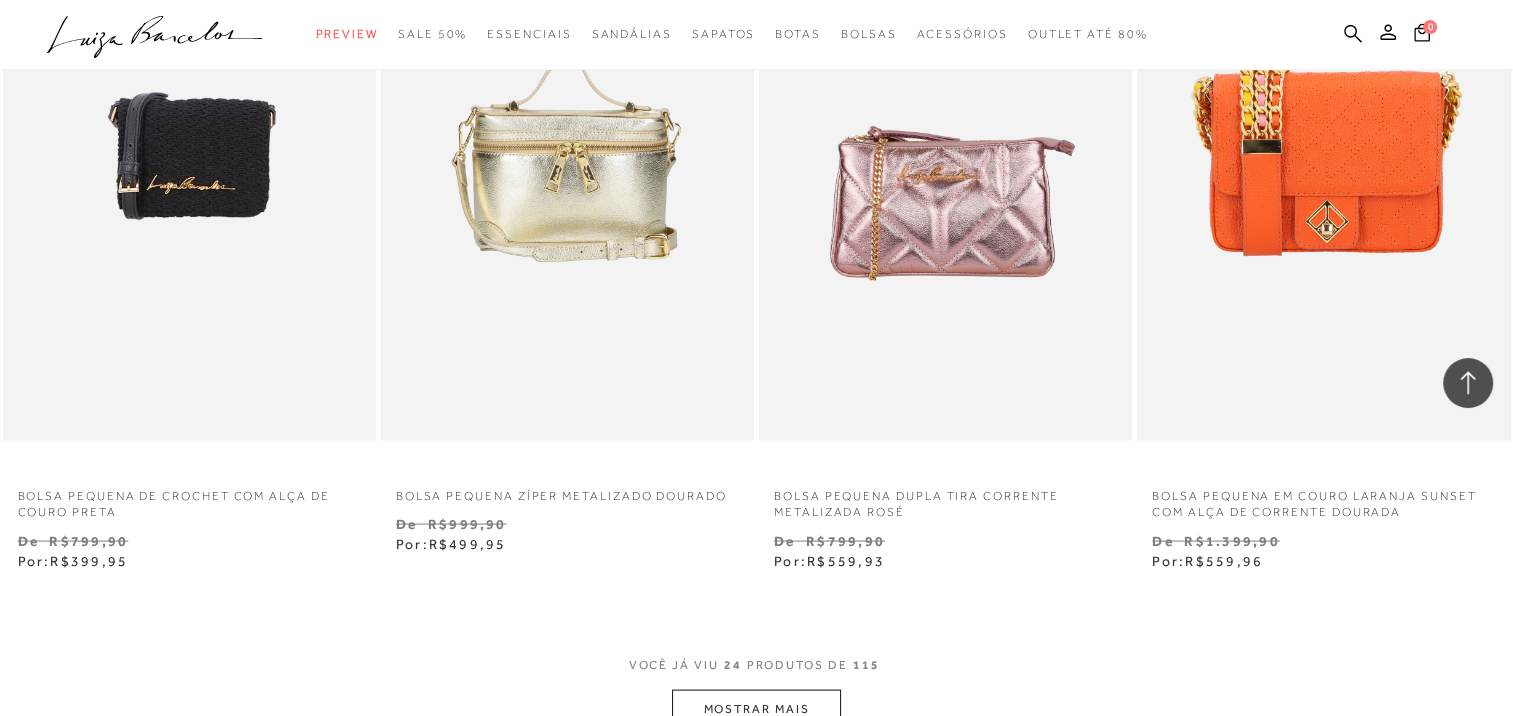 scroll, scrollTop: 4000, scrollLeft: 0, axis: vertical 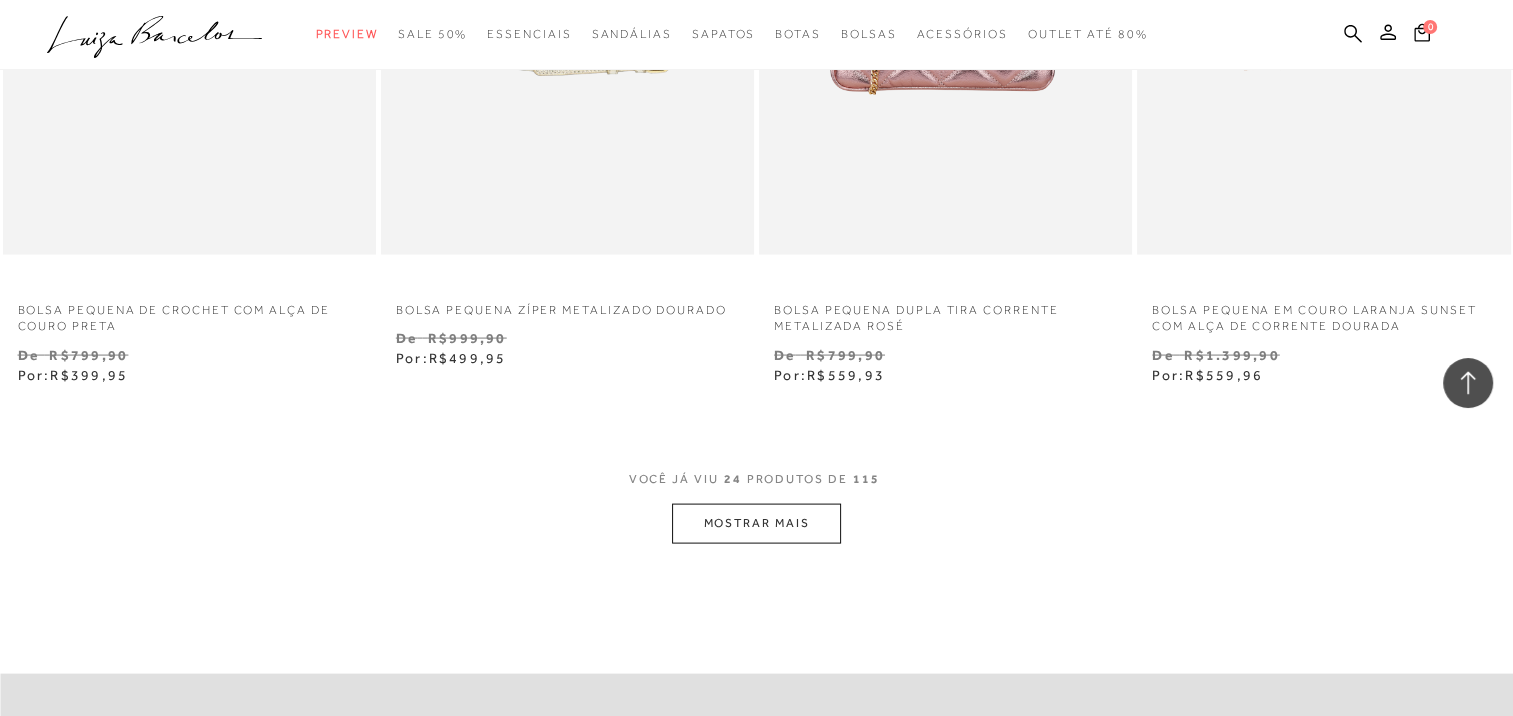 click on "MOSTRAR MAIS" at bounding box center [756, 523] 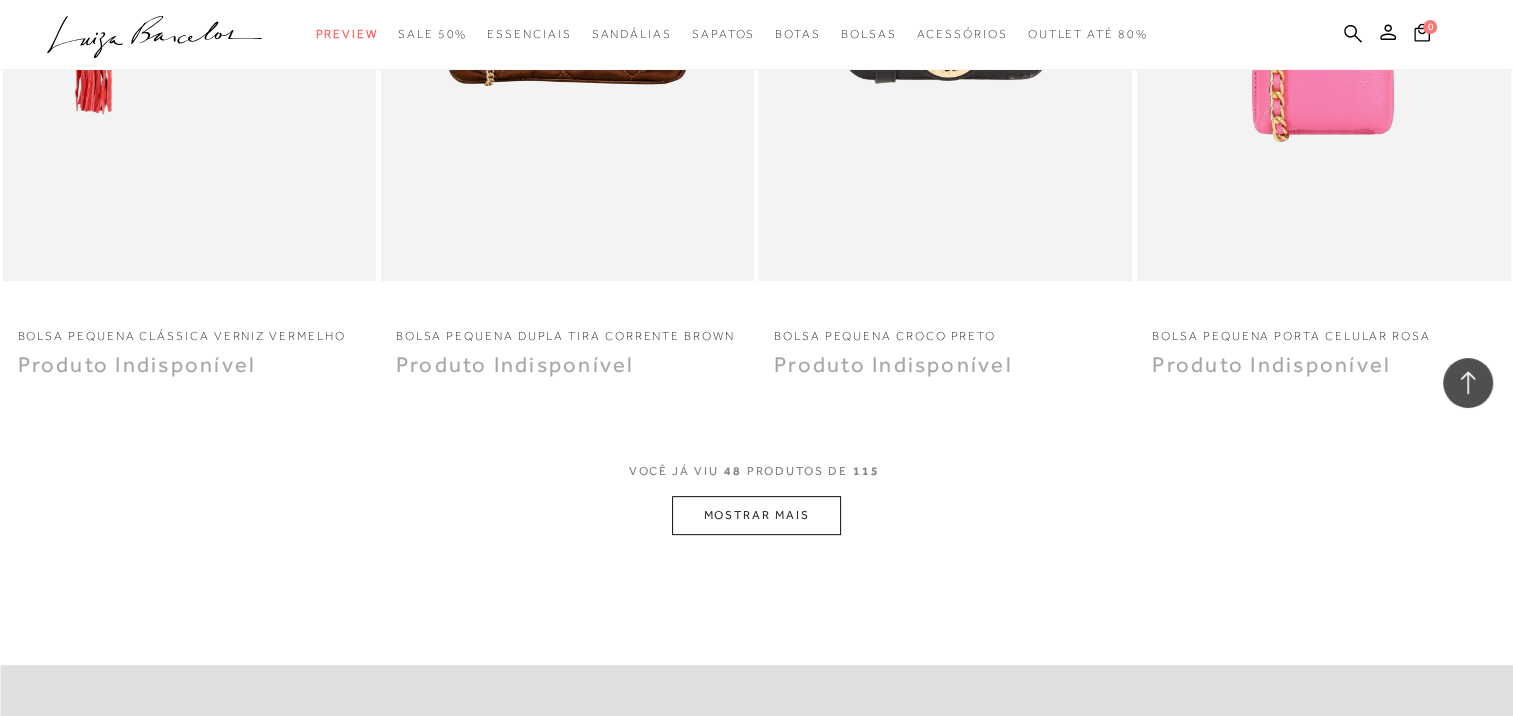scroll, scrollTop: 8200, scrollLeft: 0, axis: vertical 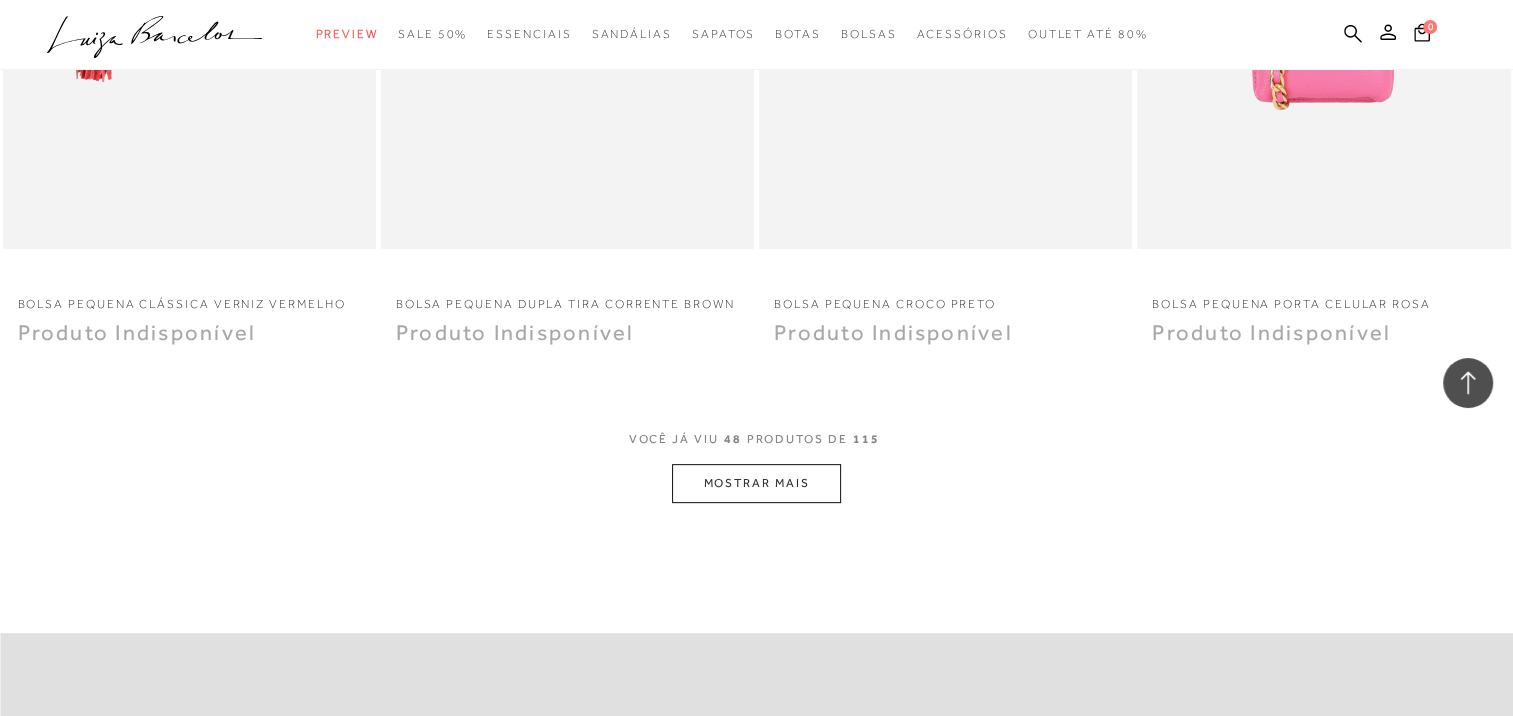 click on "MOSTRAR MAIS" at bounding box center (756, 483) 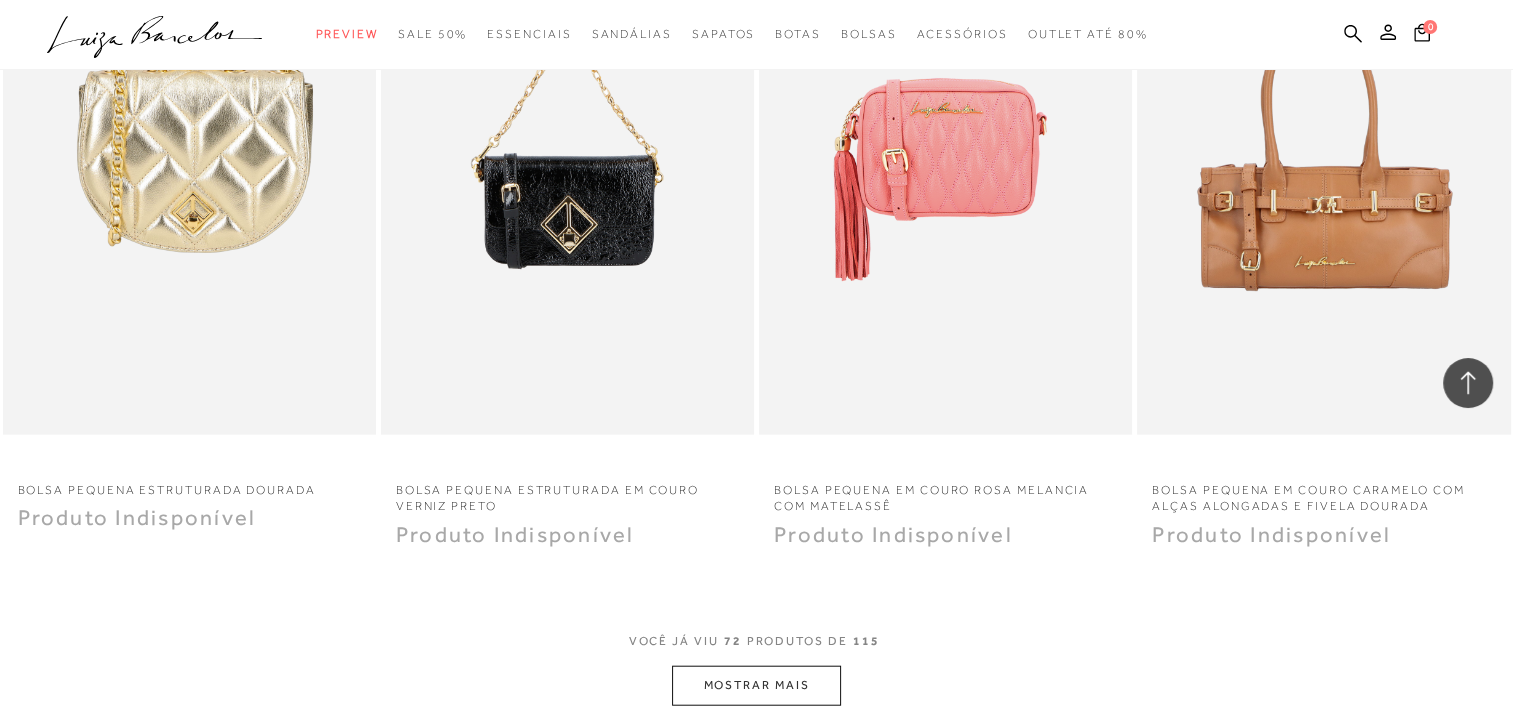 scroll, scrollTop: 12400, scrollLeft: 0, axis: vertical 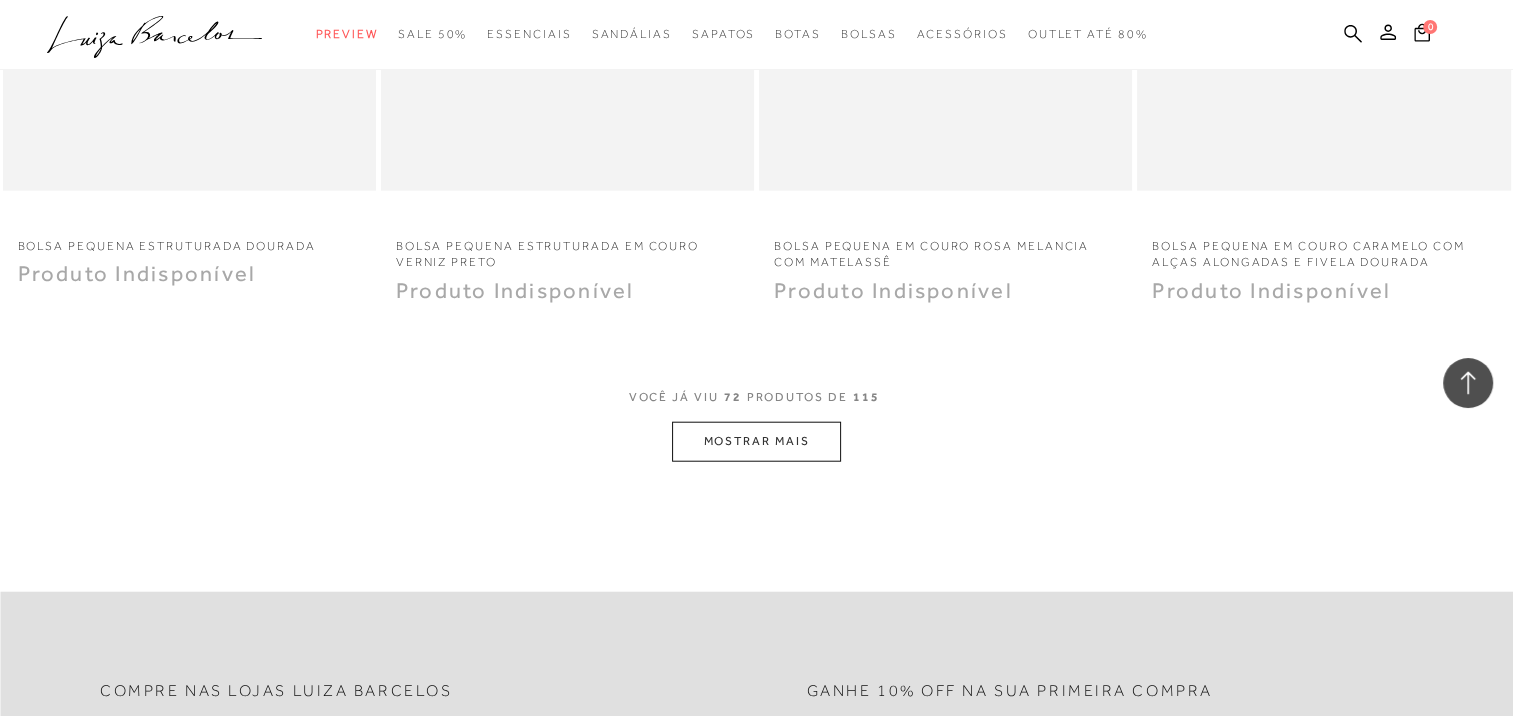 click on "MOSTRAR MAIS" at bounding box center [756, 441] 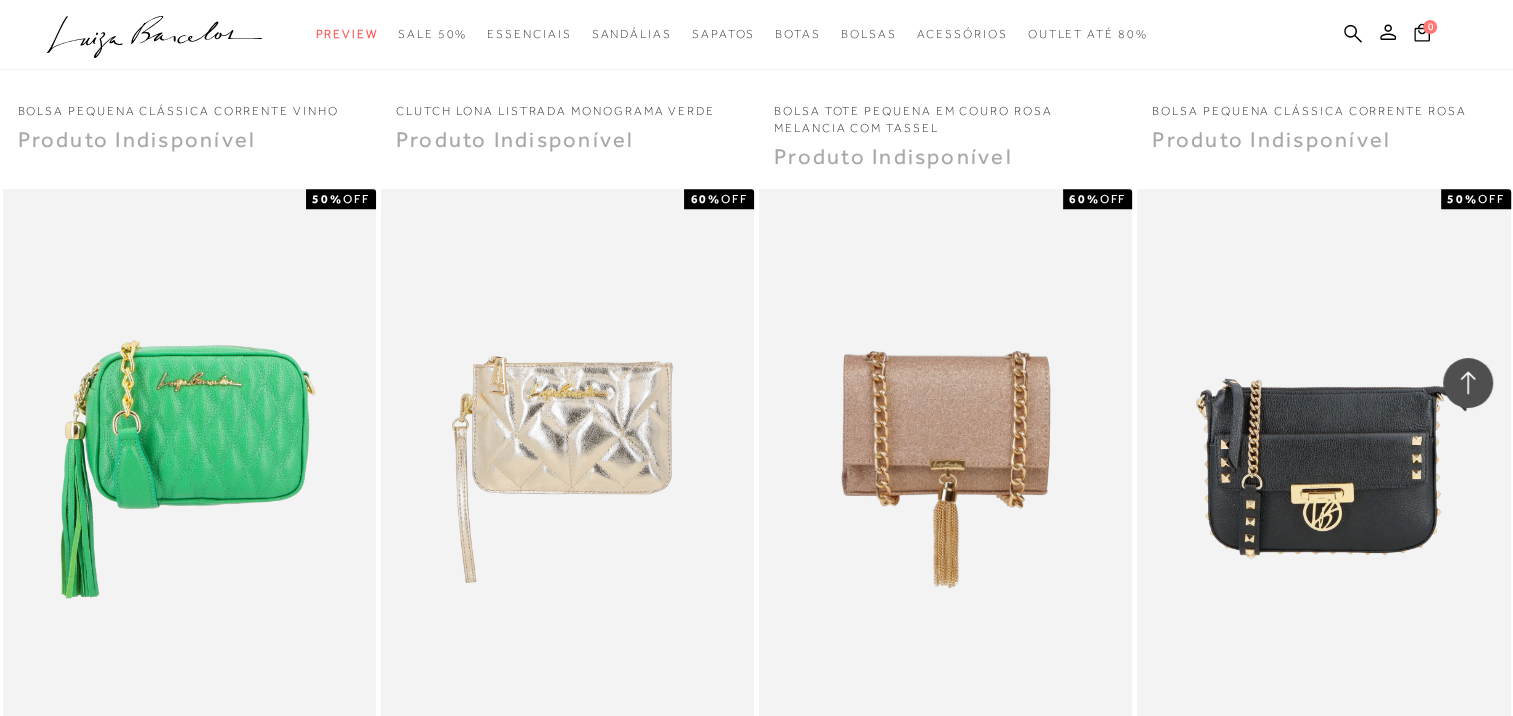 scroll, scrollTop: 16400, scrollLeft: 0, axis: vertical 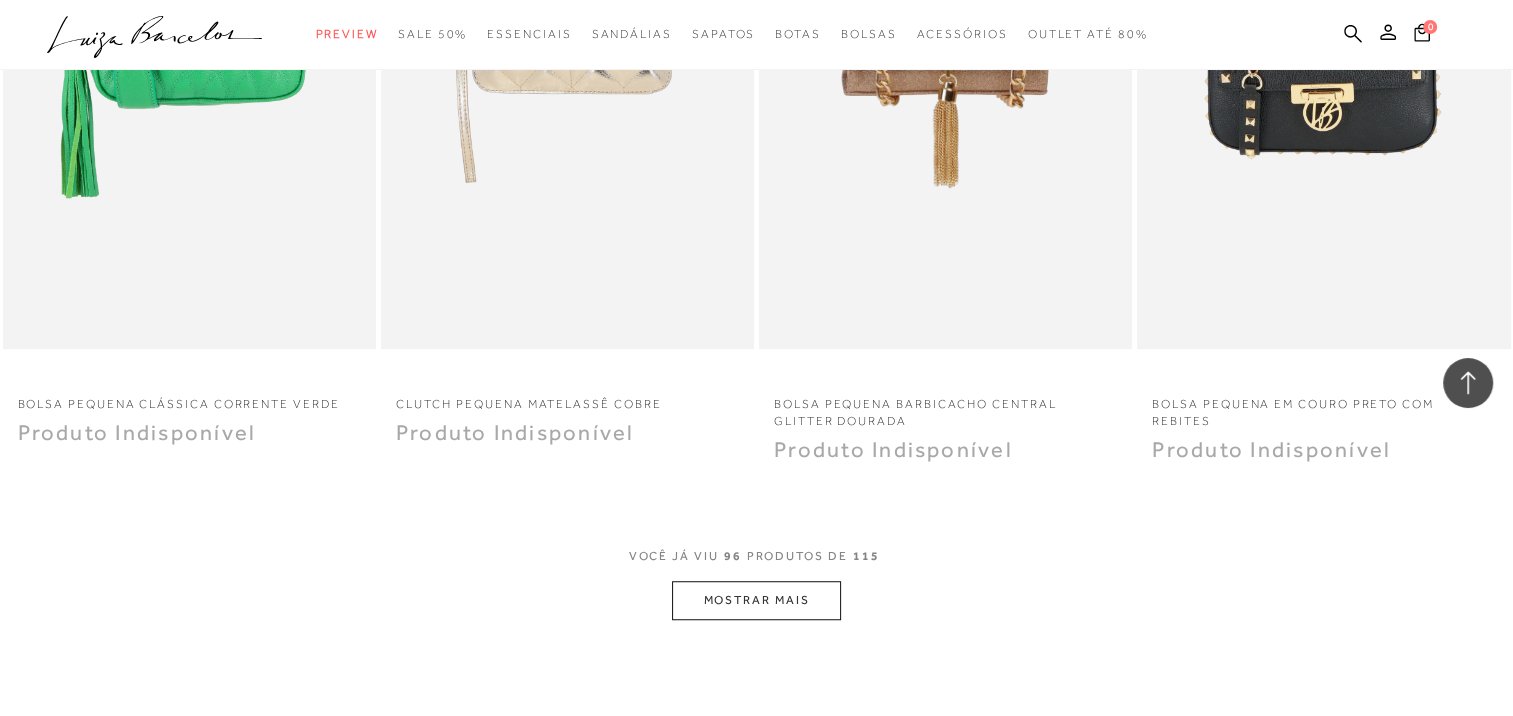 click on "MOSTRAR MAIS" at bounding box center [756, 600] 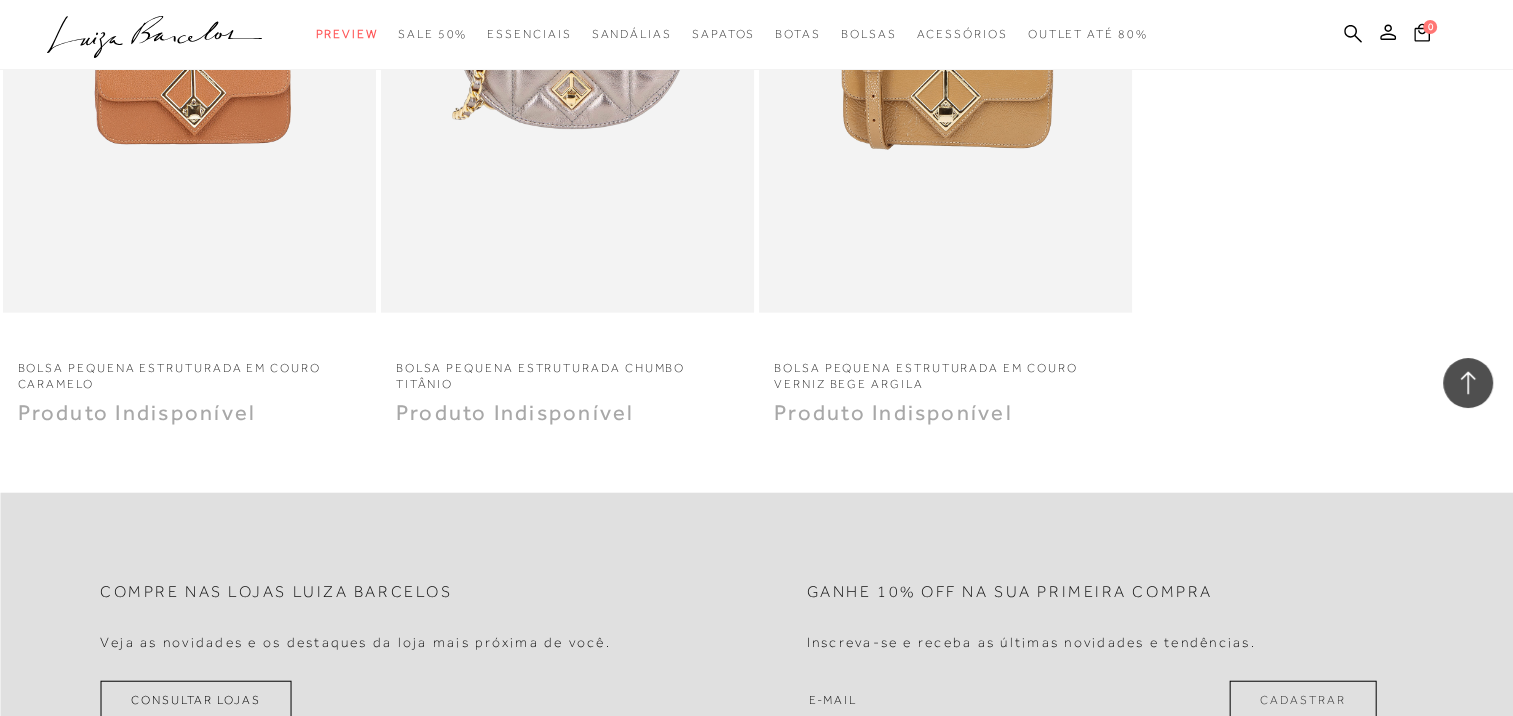scroll, scrollTop: 19900, scrollLeft: 0, axis: vertical 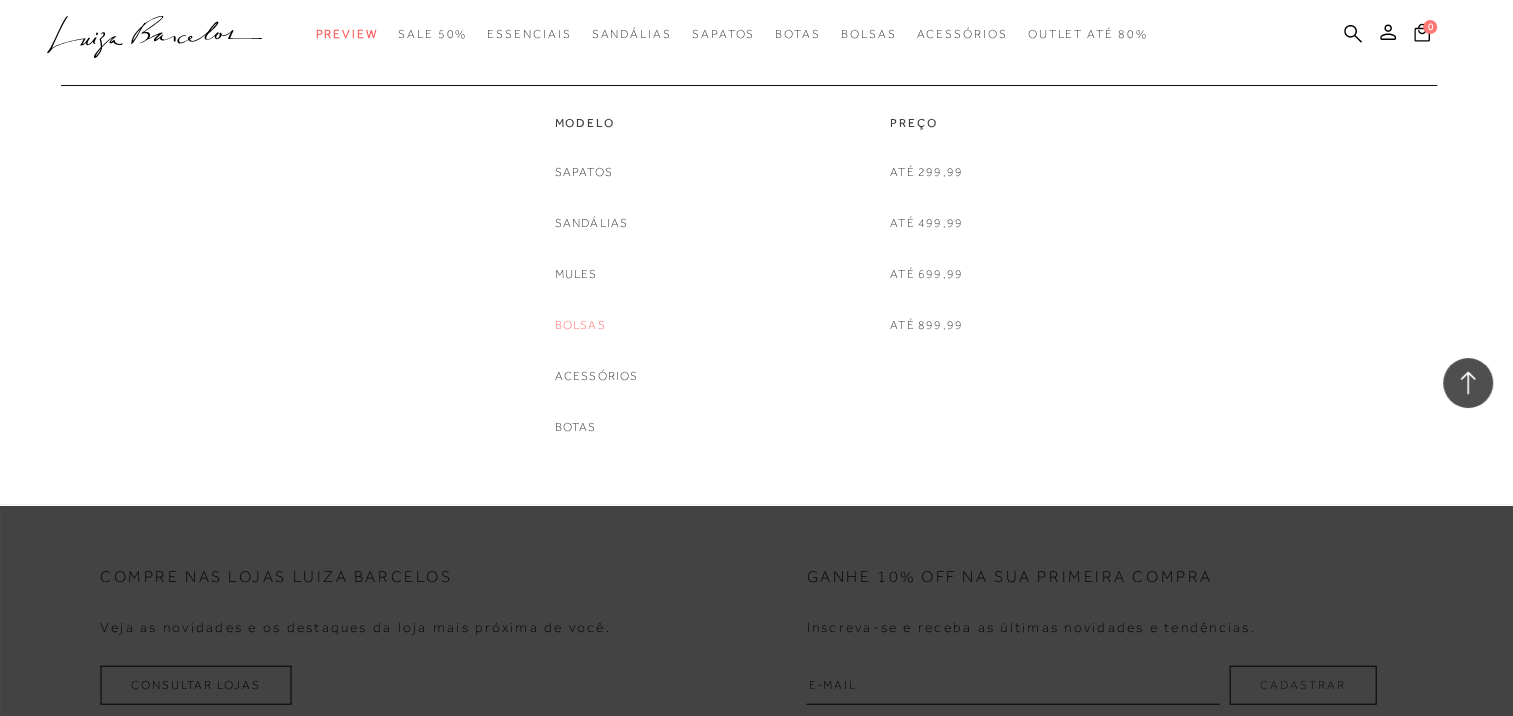 click on "Bolsas" at bounding box center (580, 325) 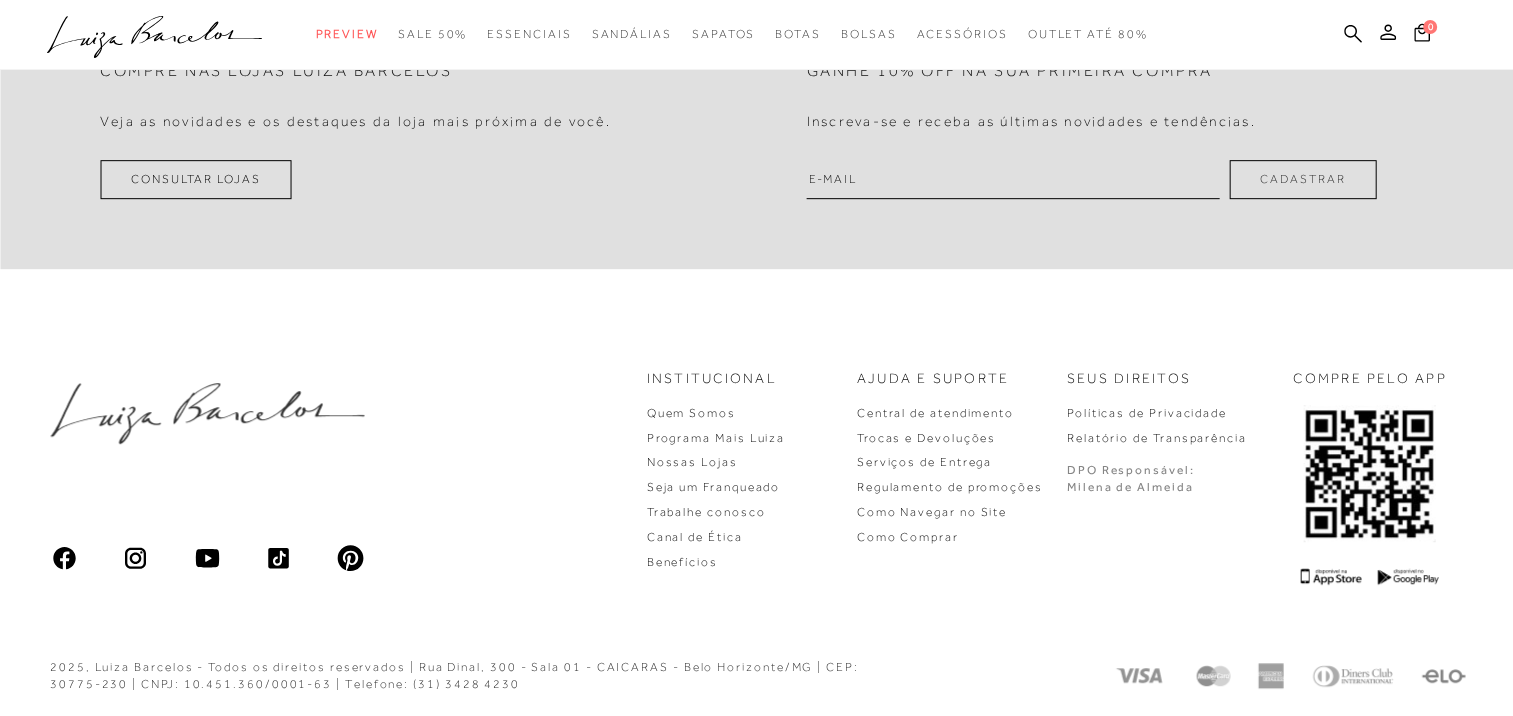 scroll, scrollTop: 0, scrollLeft: 0, axis: both 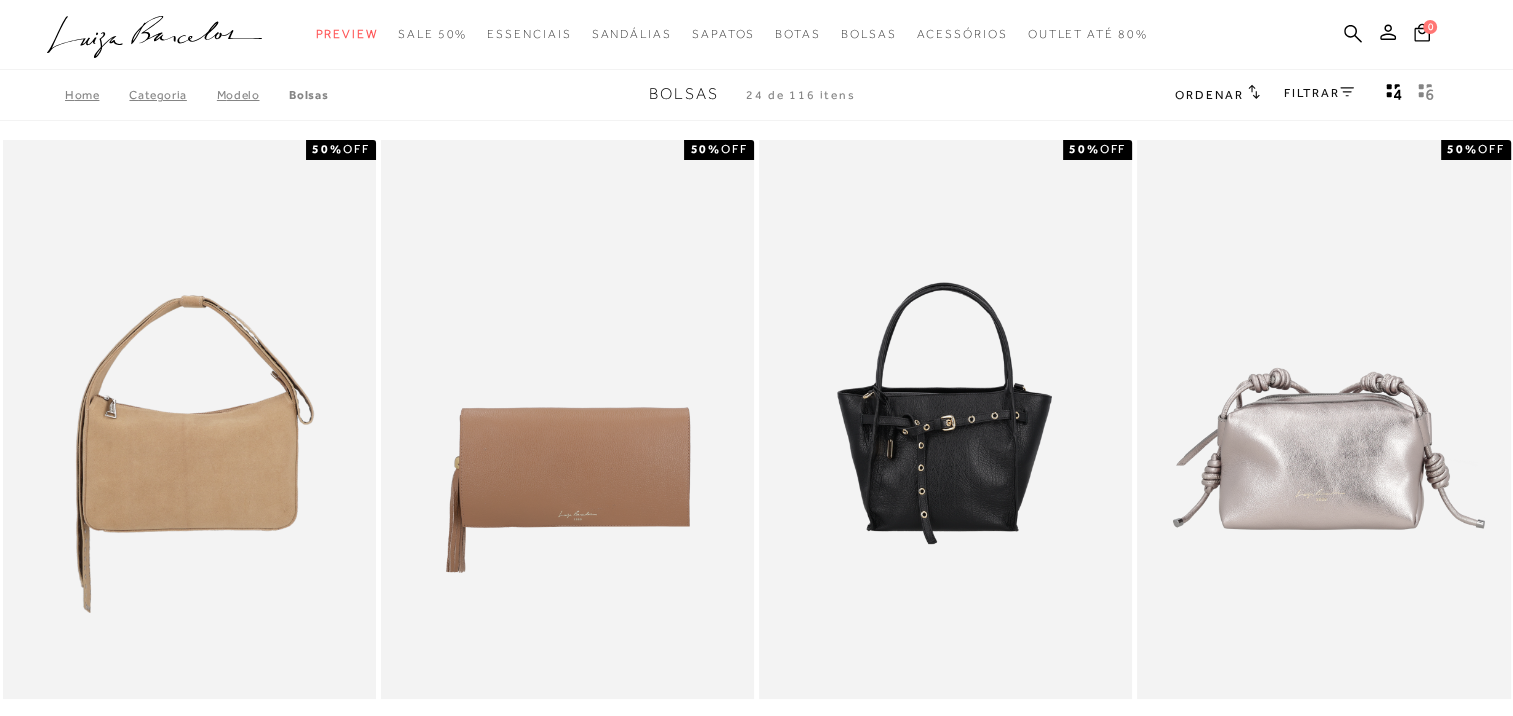 click on "FILTRAR" at bounding box center (1319, 93) 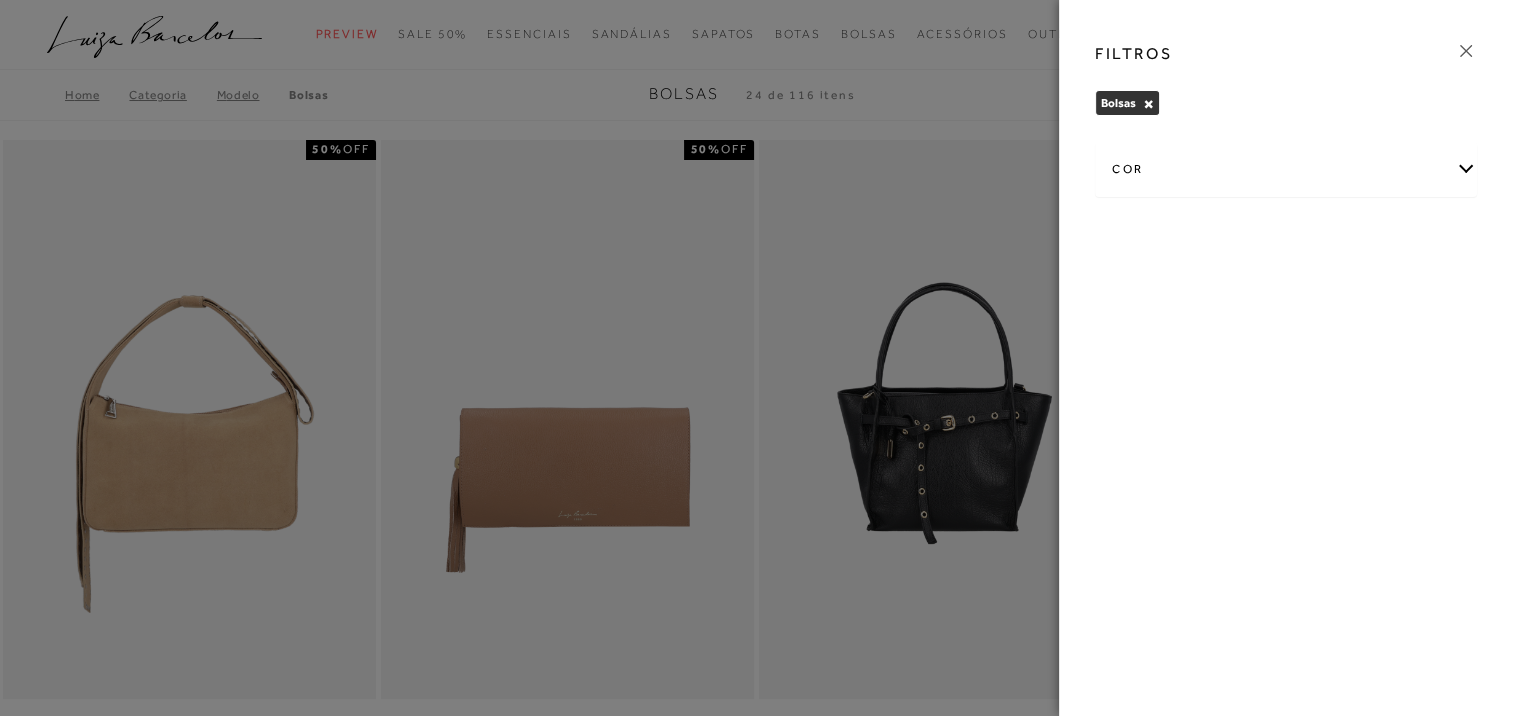 click on "cor" at bounding box center (1286, 169) 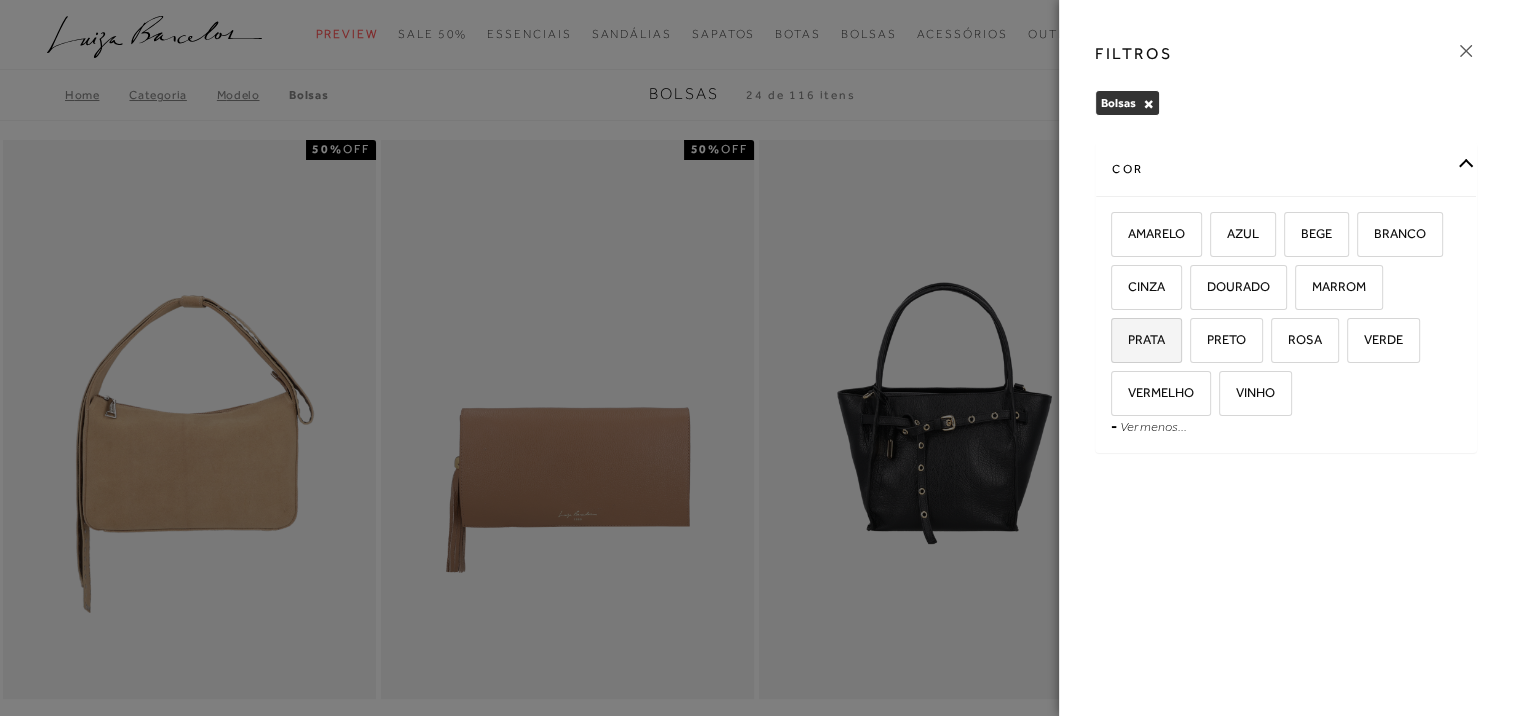 click on "PRATA" at bounding box center [1139, 339] 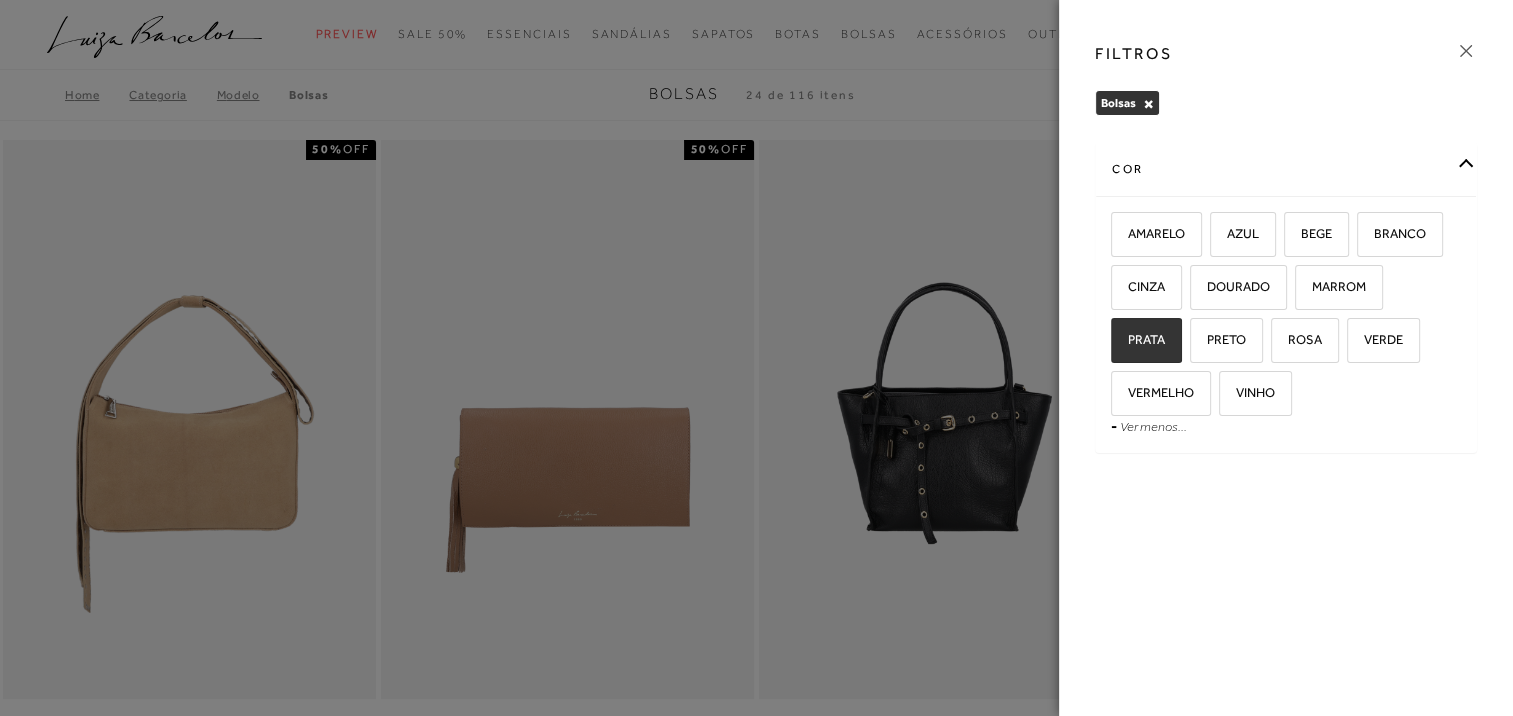 checkbox on "true" 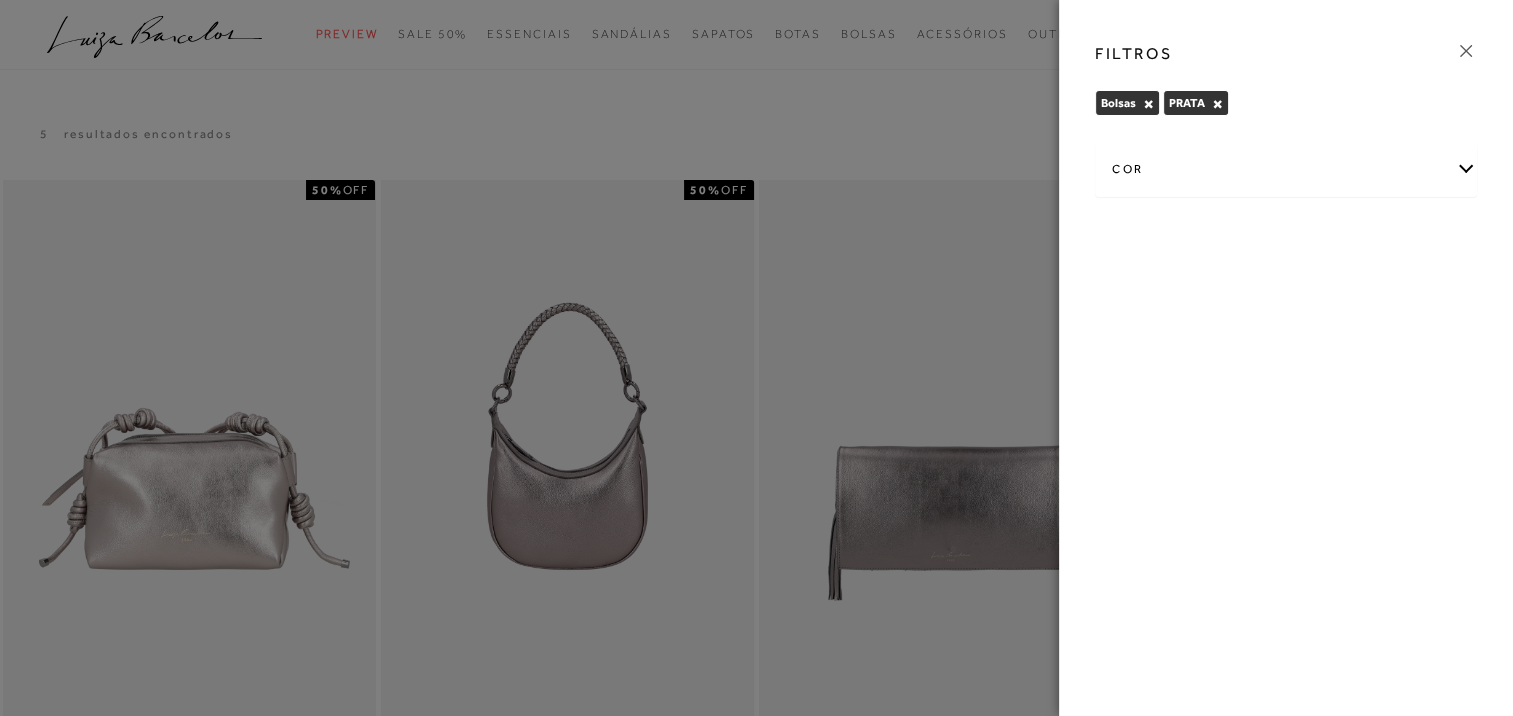 click on "cor" at bounding box center (1286, 169) 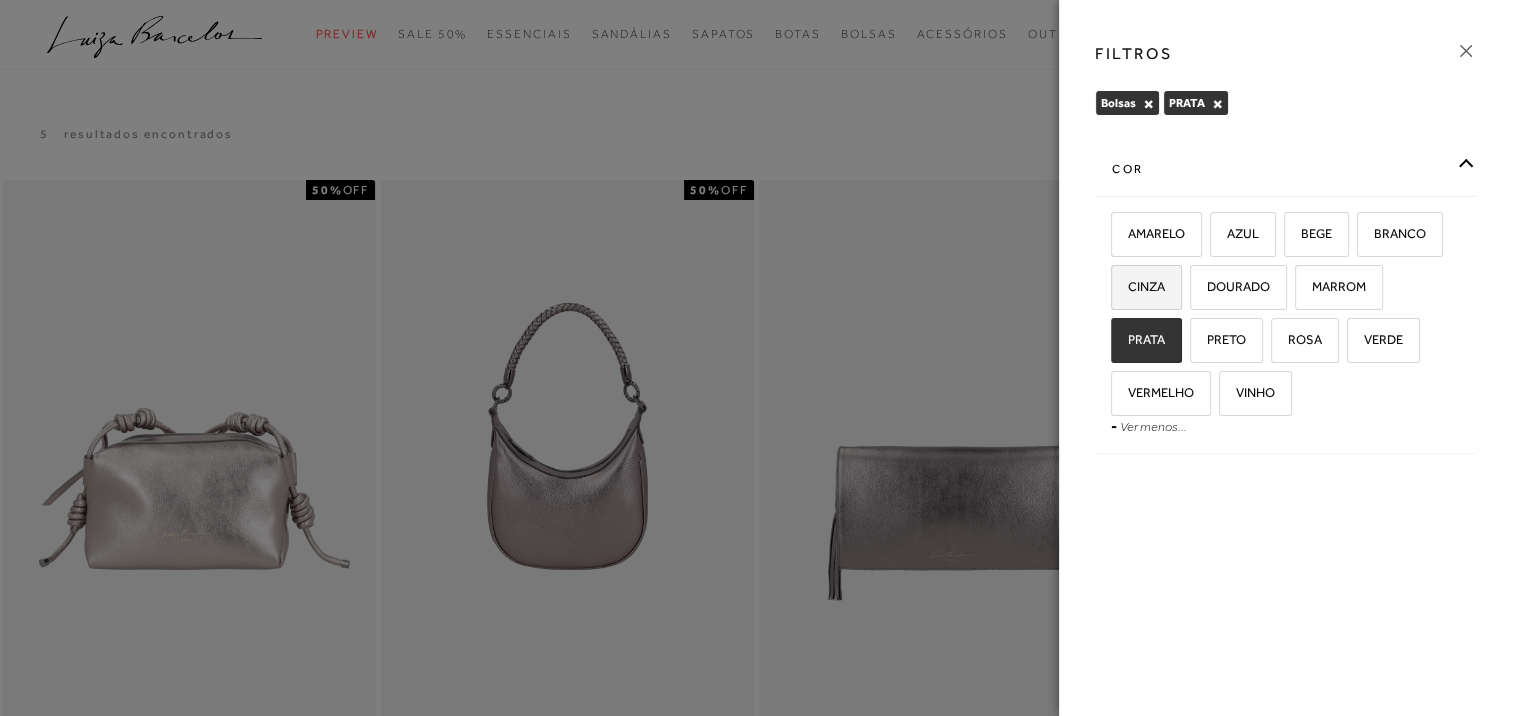 click on "CINZA" at bounding box center (1139, 286) 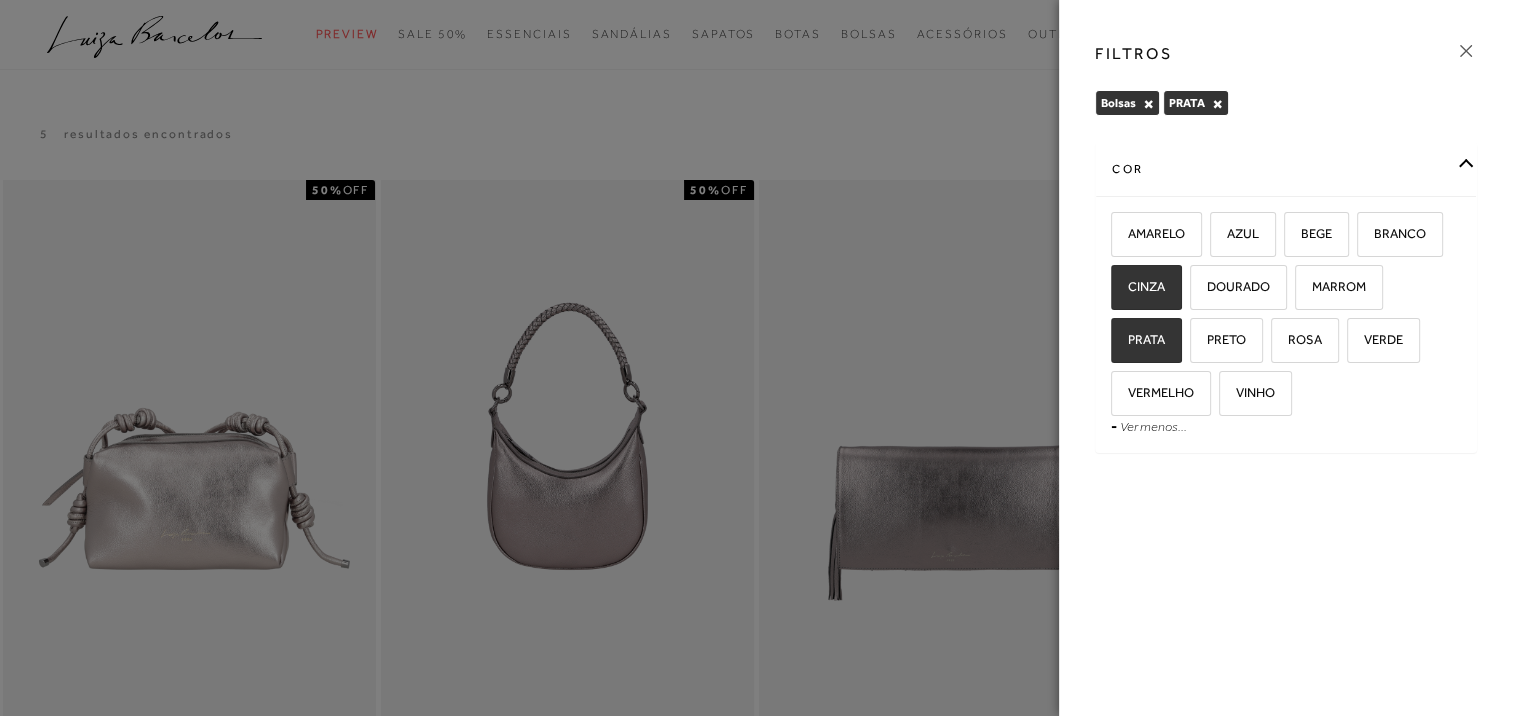 checkbox on "true" 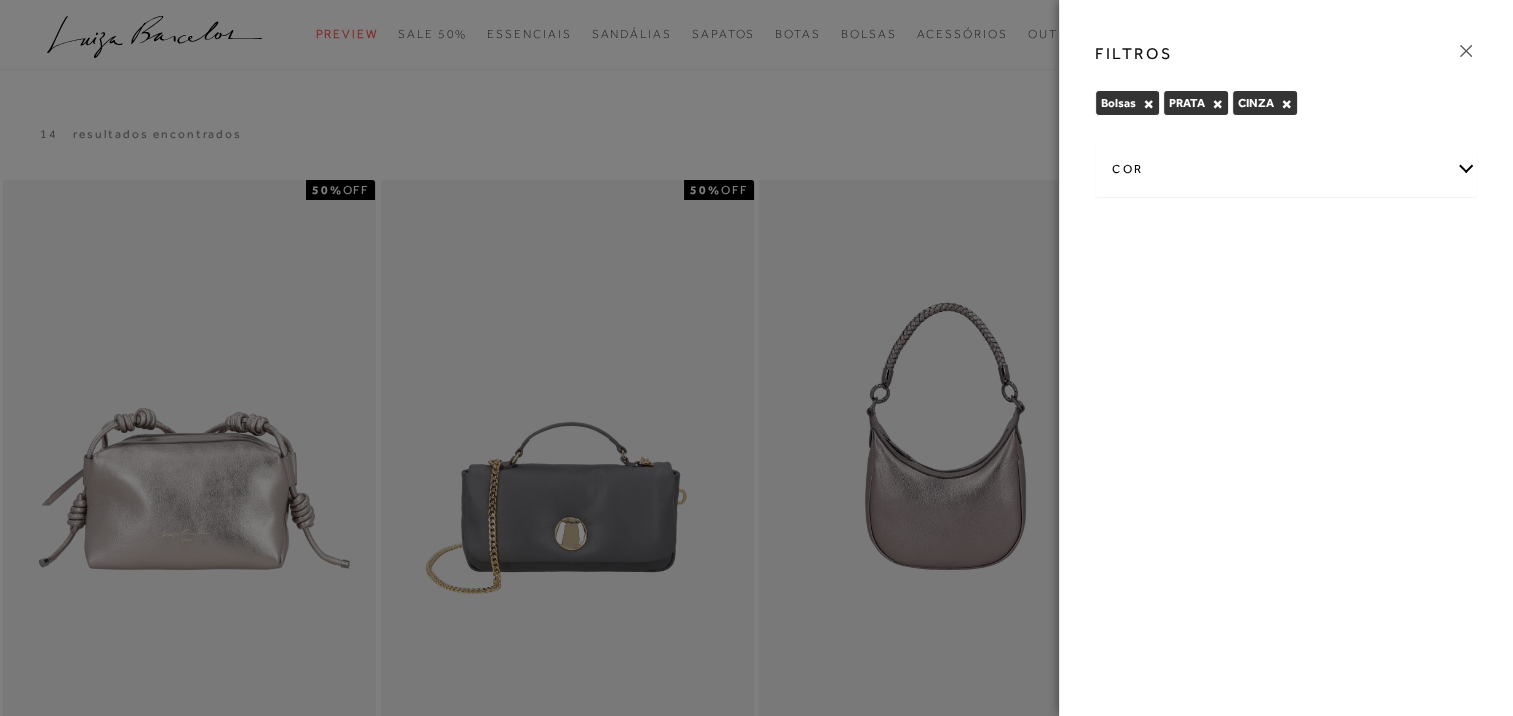 click 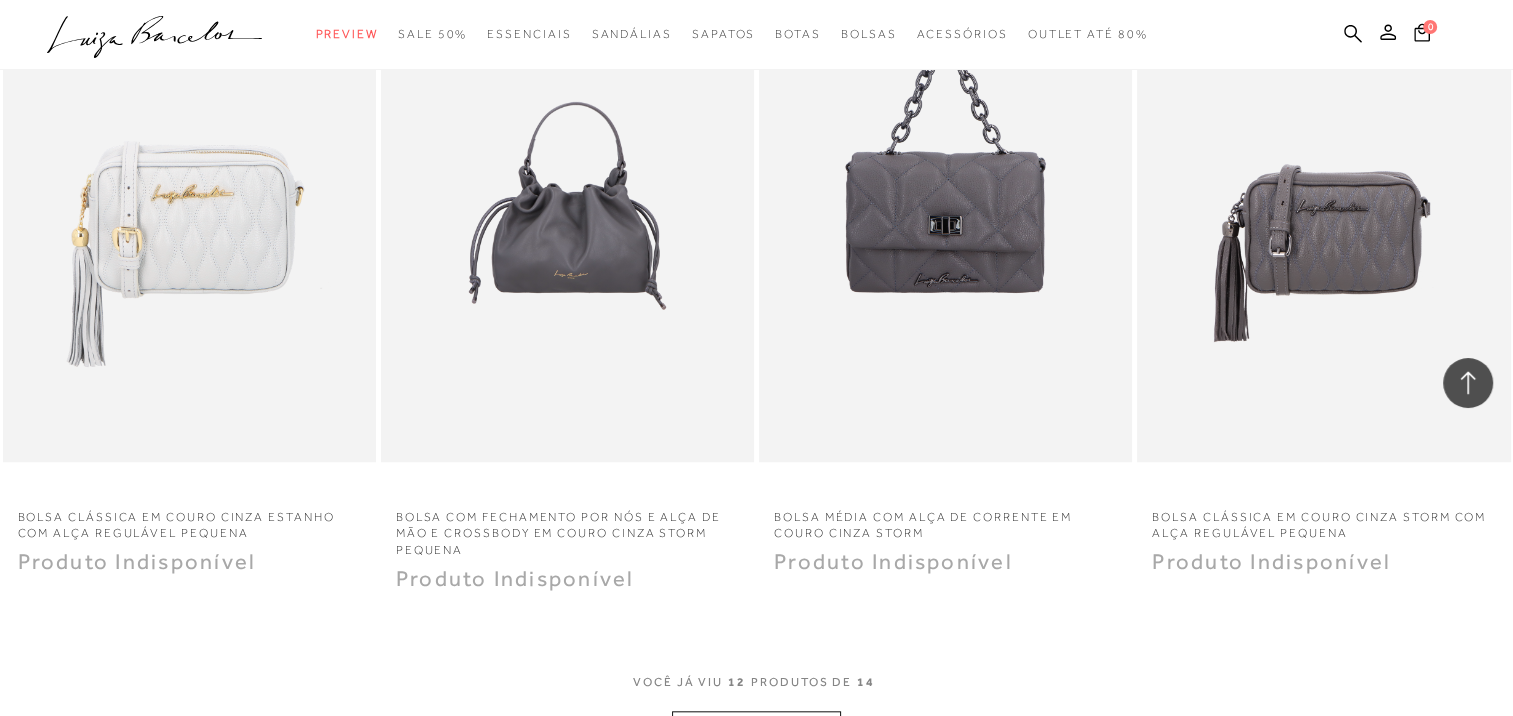 scroll, scrollTop: 1800, scrollLeft: 0, axis: vertical 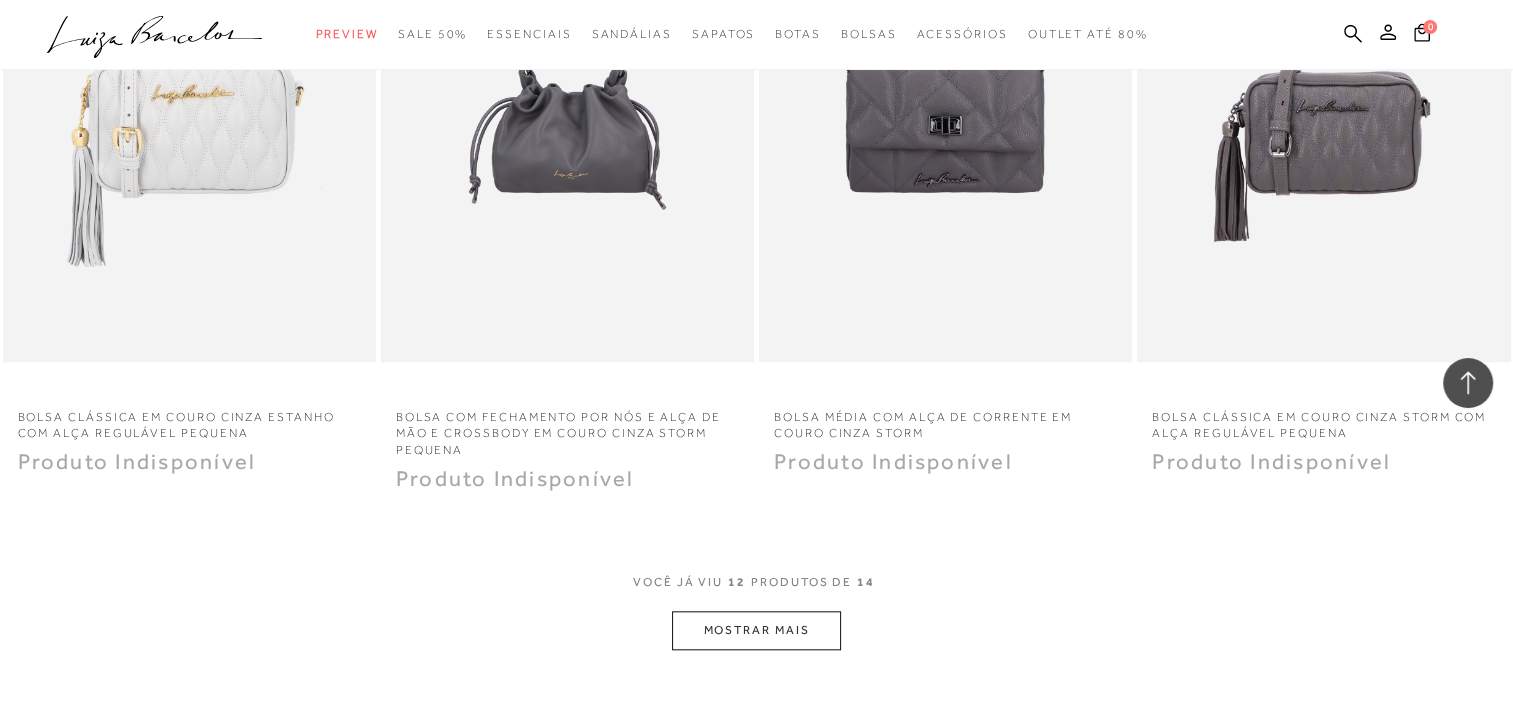 click on "MOSTRAR MAIS" at bounding box center (756, 630) 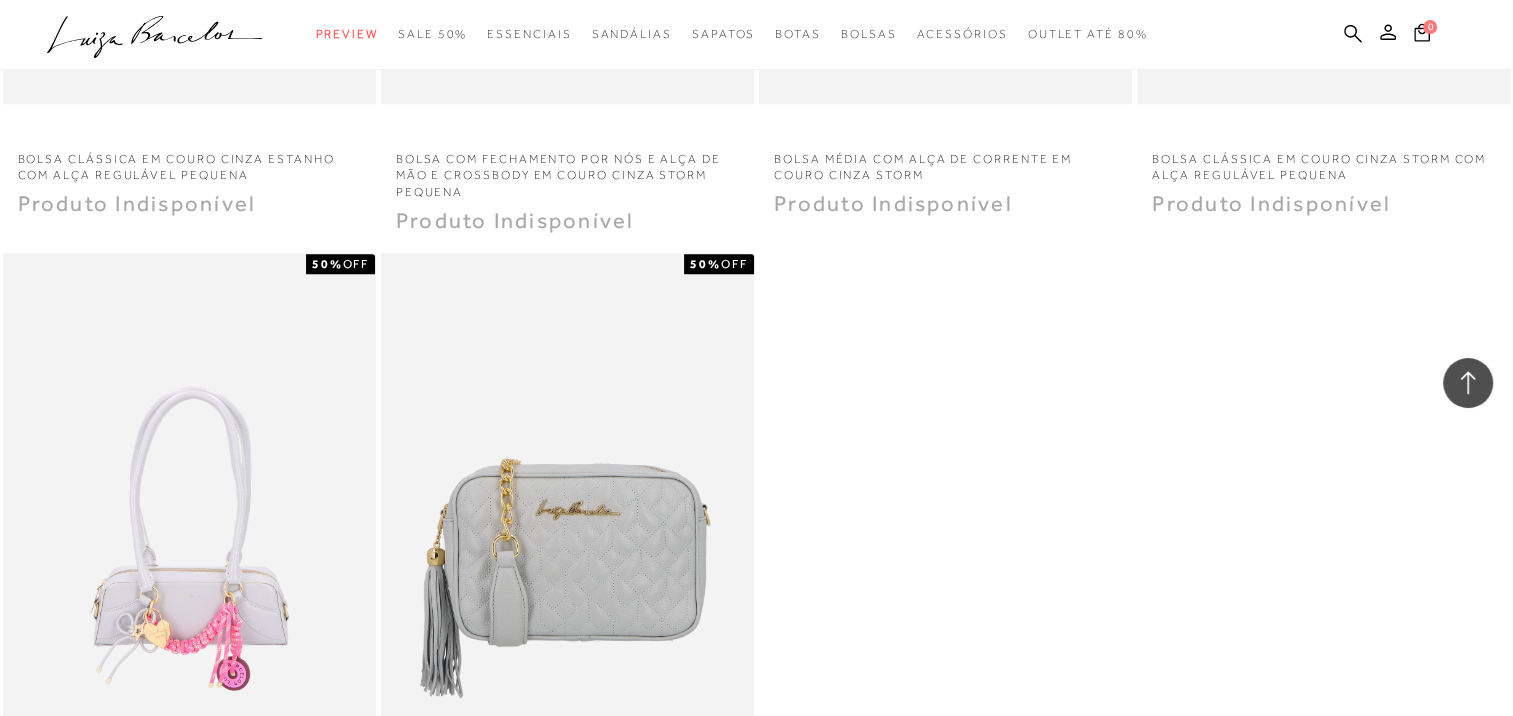 scroll, scrollTop: 1800, scrollLeft: 0, axis: vertical 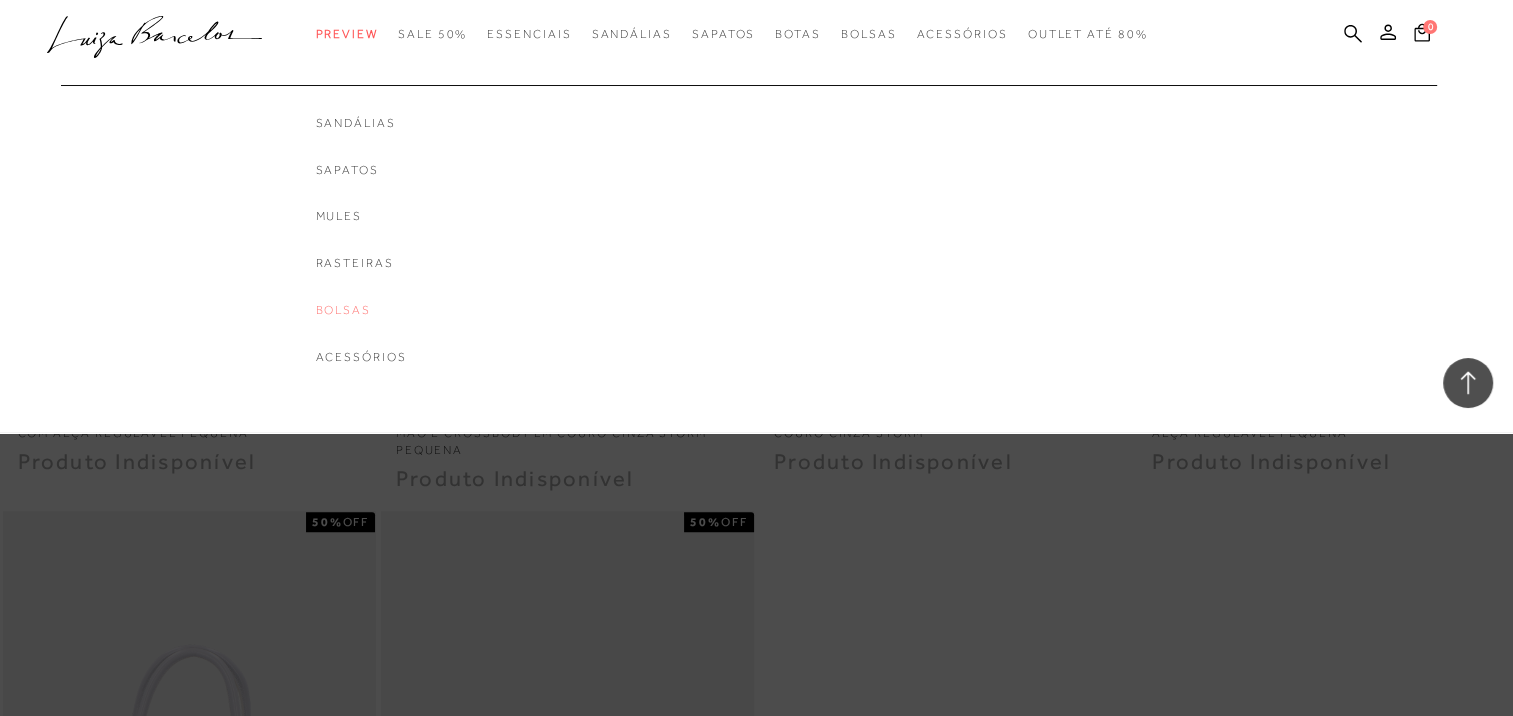 click on "Bolsas" at bounding box center [361, 310] 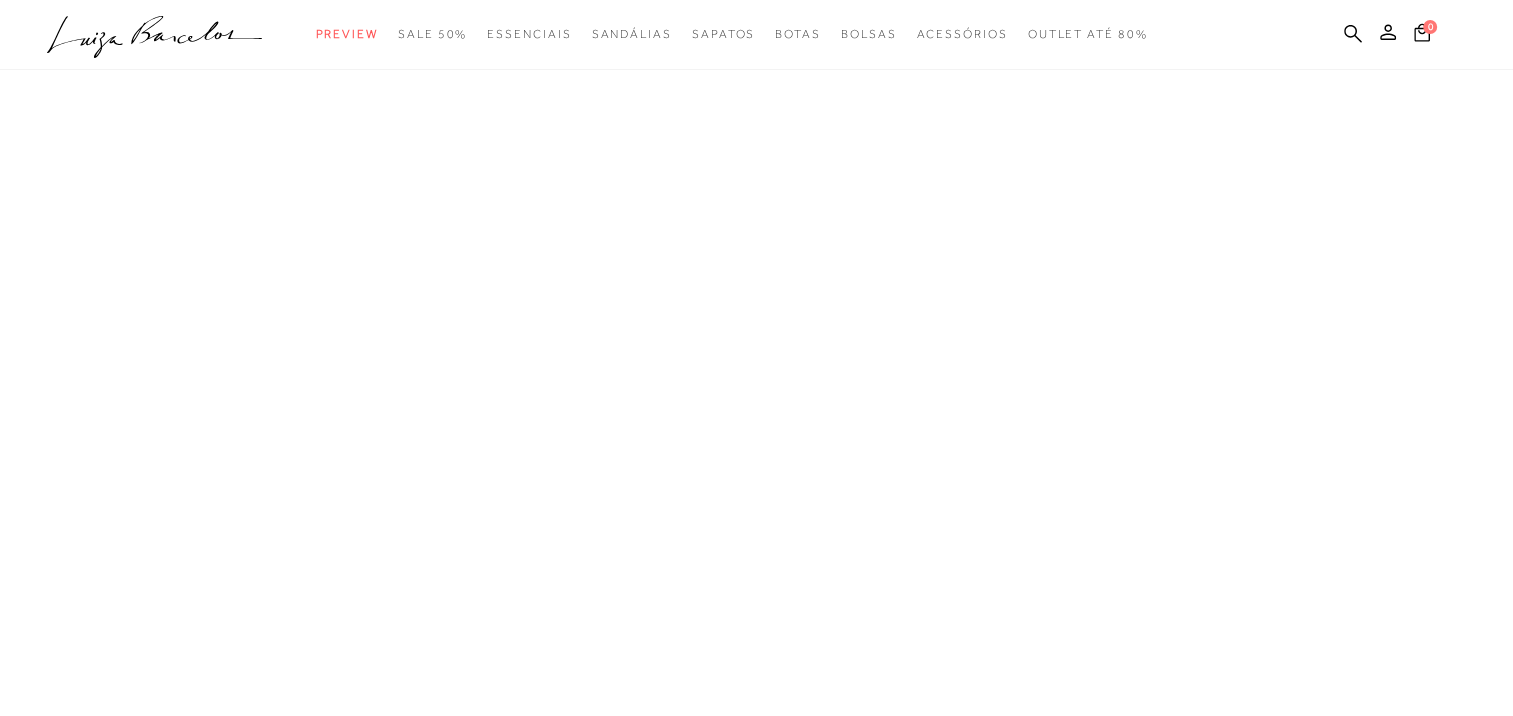 scroll, scrollTop: 0, scrollLeft: 0, axis: both 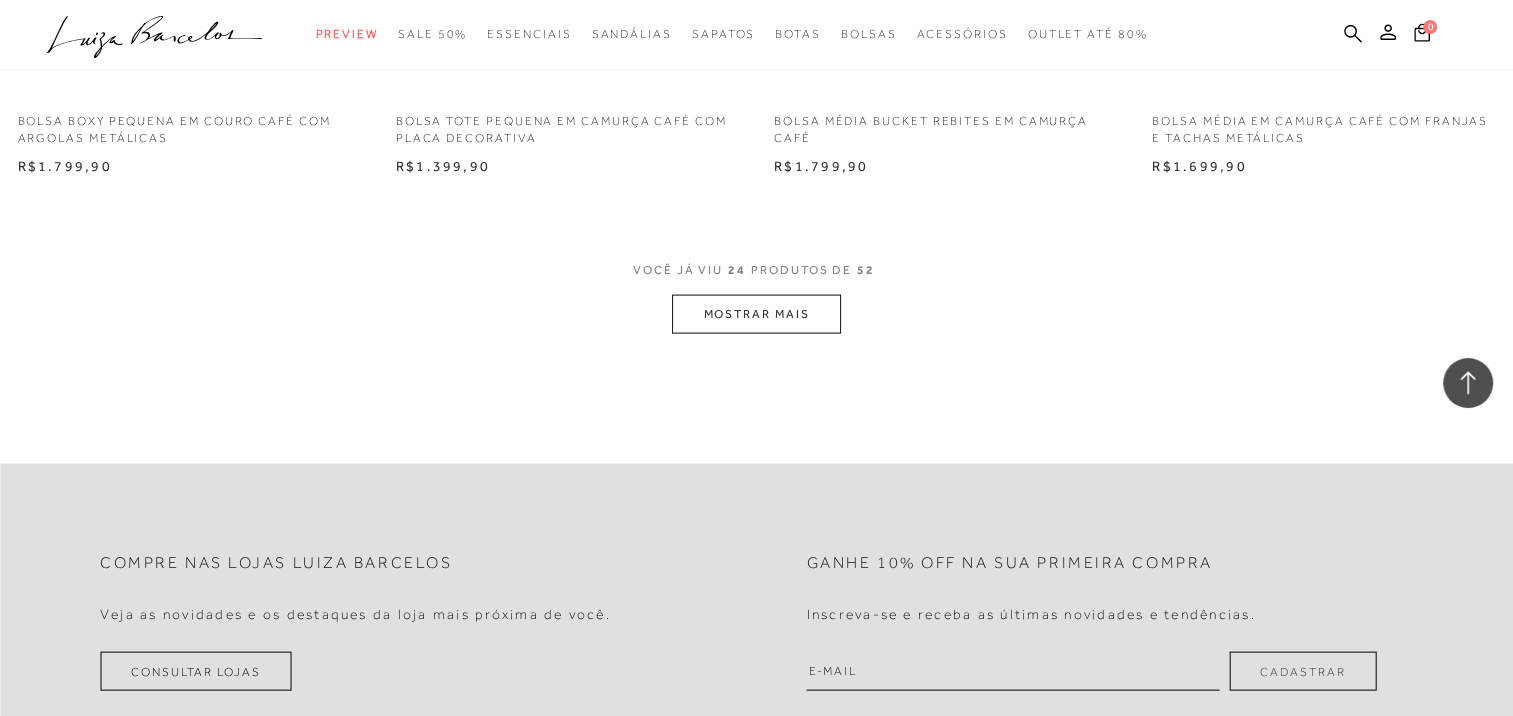 click on "MOSTRAR MAIS" at bounding box center [756, 314] 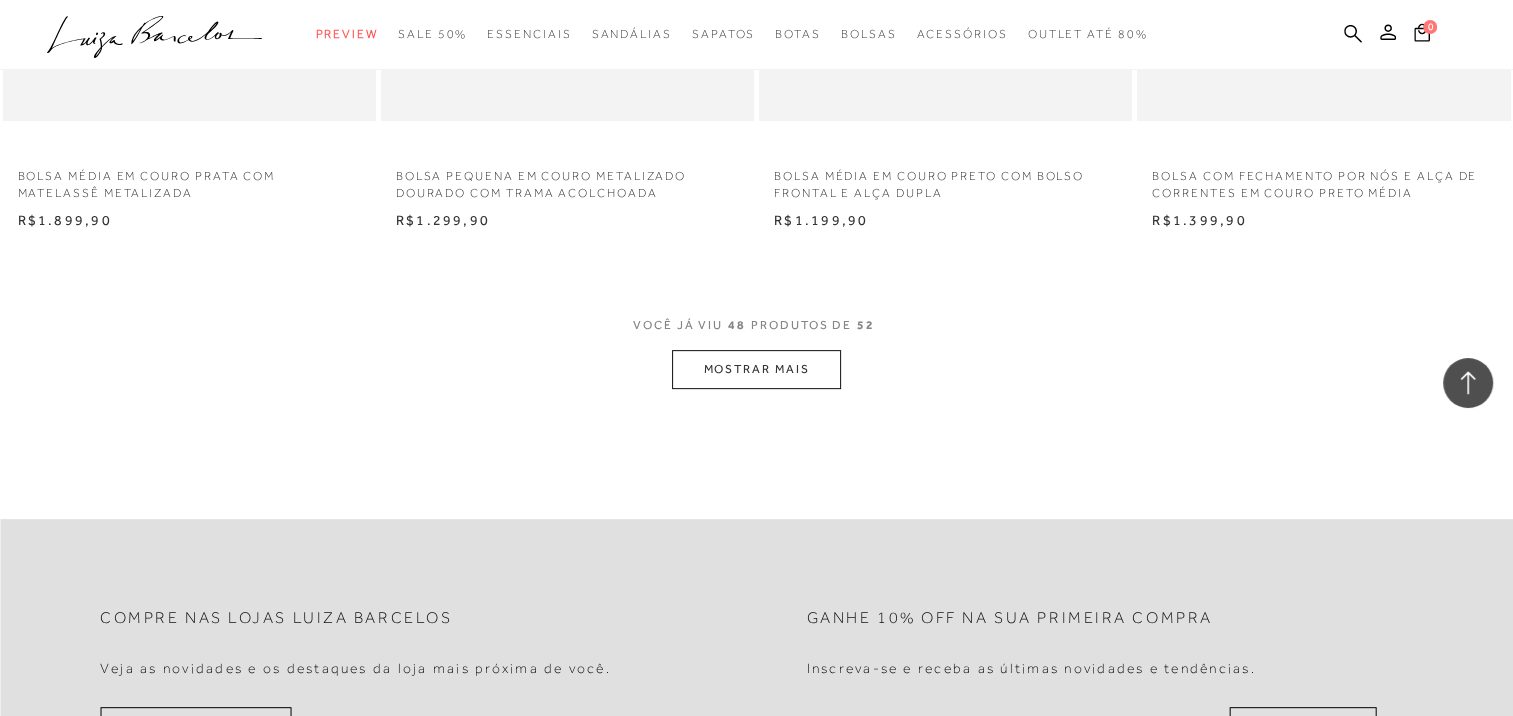 scroll, scrollTop: 8200, scrollLeft: 0, axis: vertical 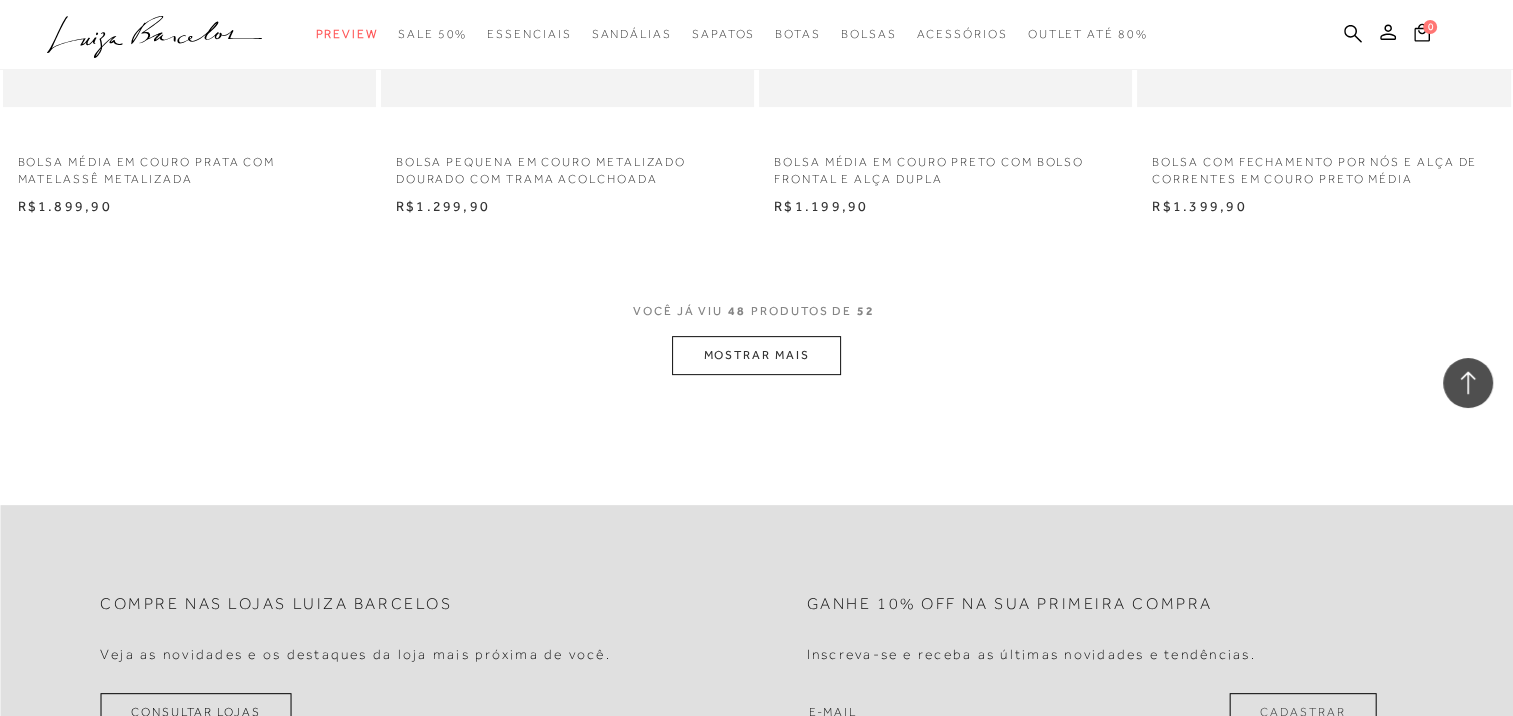 click on "MOSTRAR MAIS" at bounding box center [756, 355] 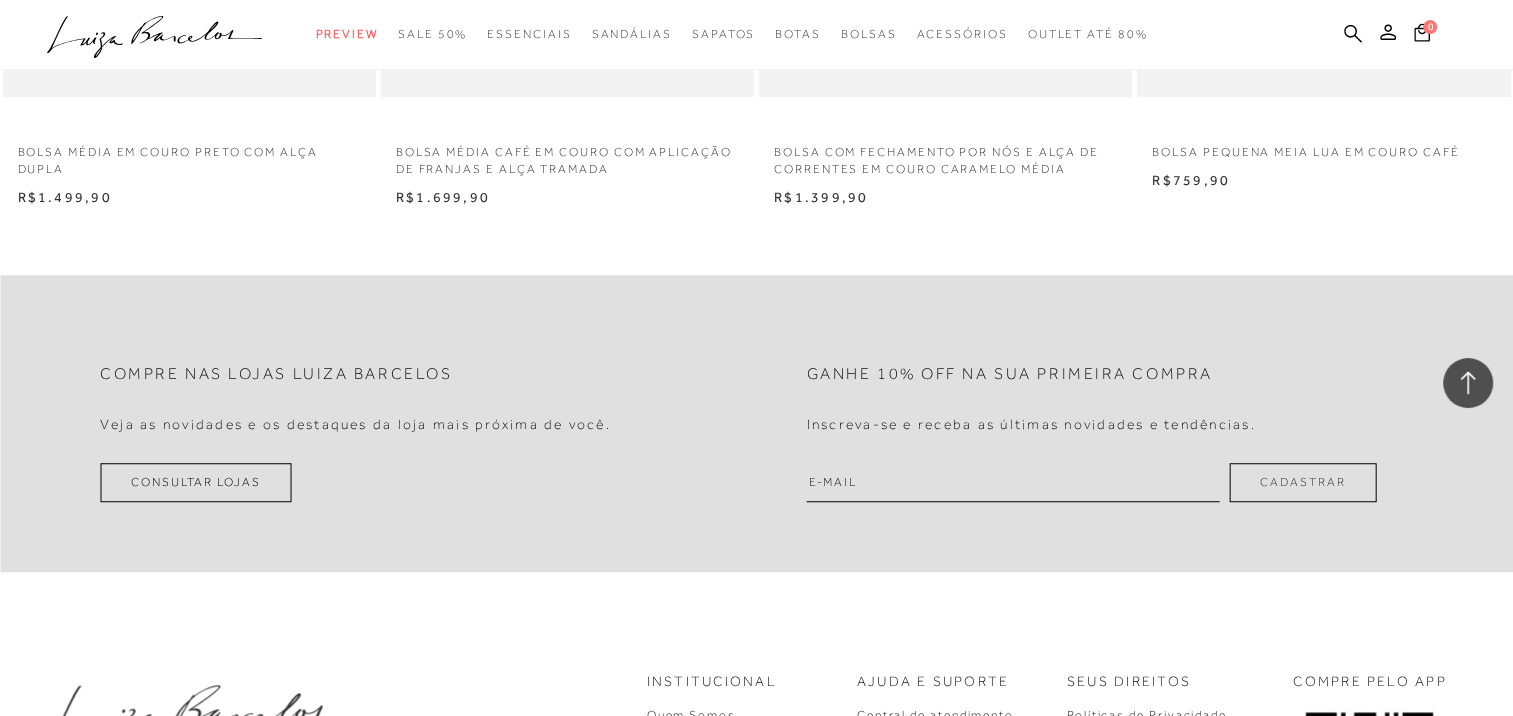 scroll, scrollTop: 8400, scrollLeft: 0, axis: vertical 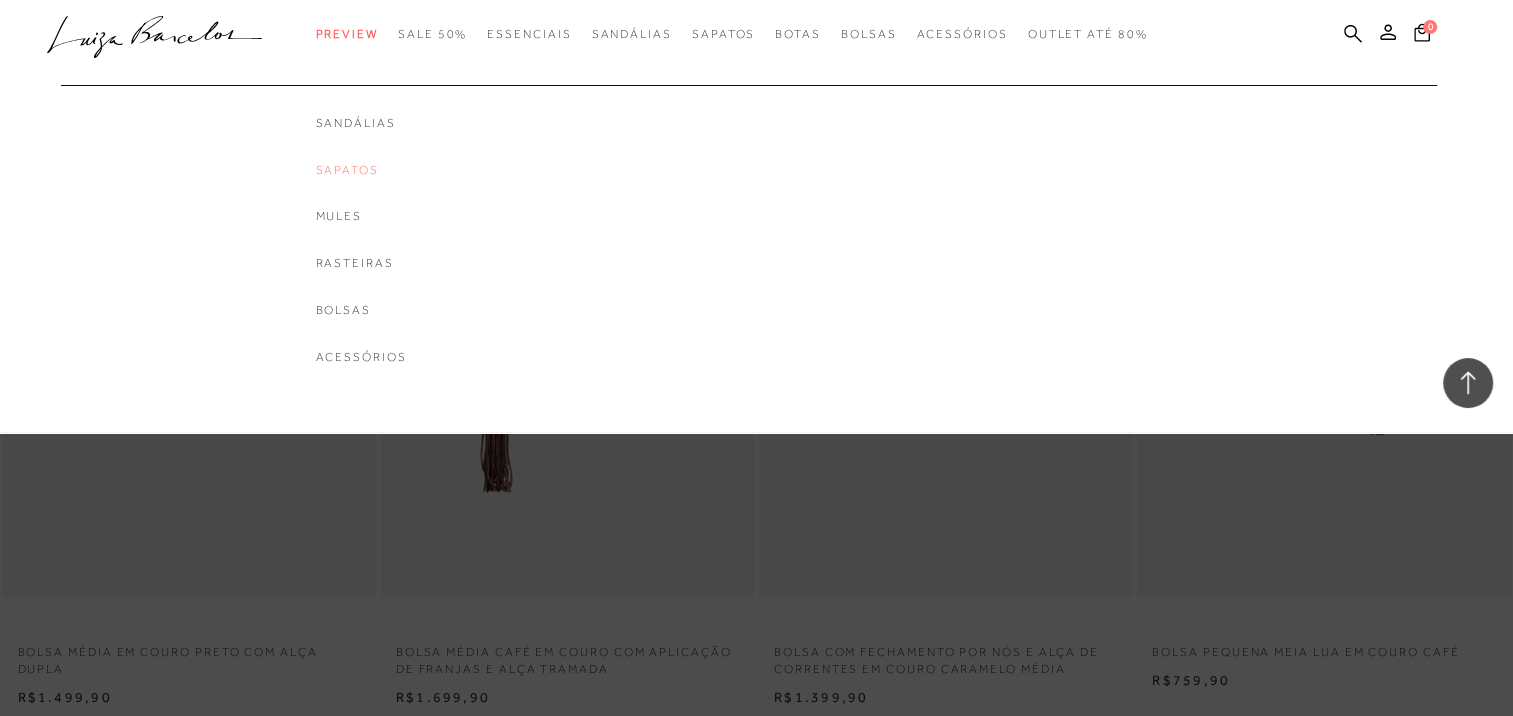 click on "Sapatos" at bounding box center [361, 170] 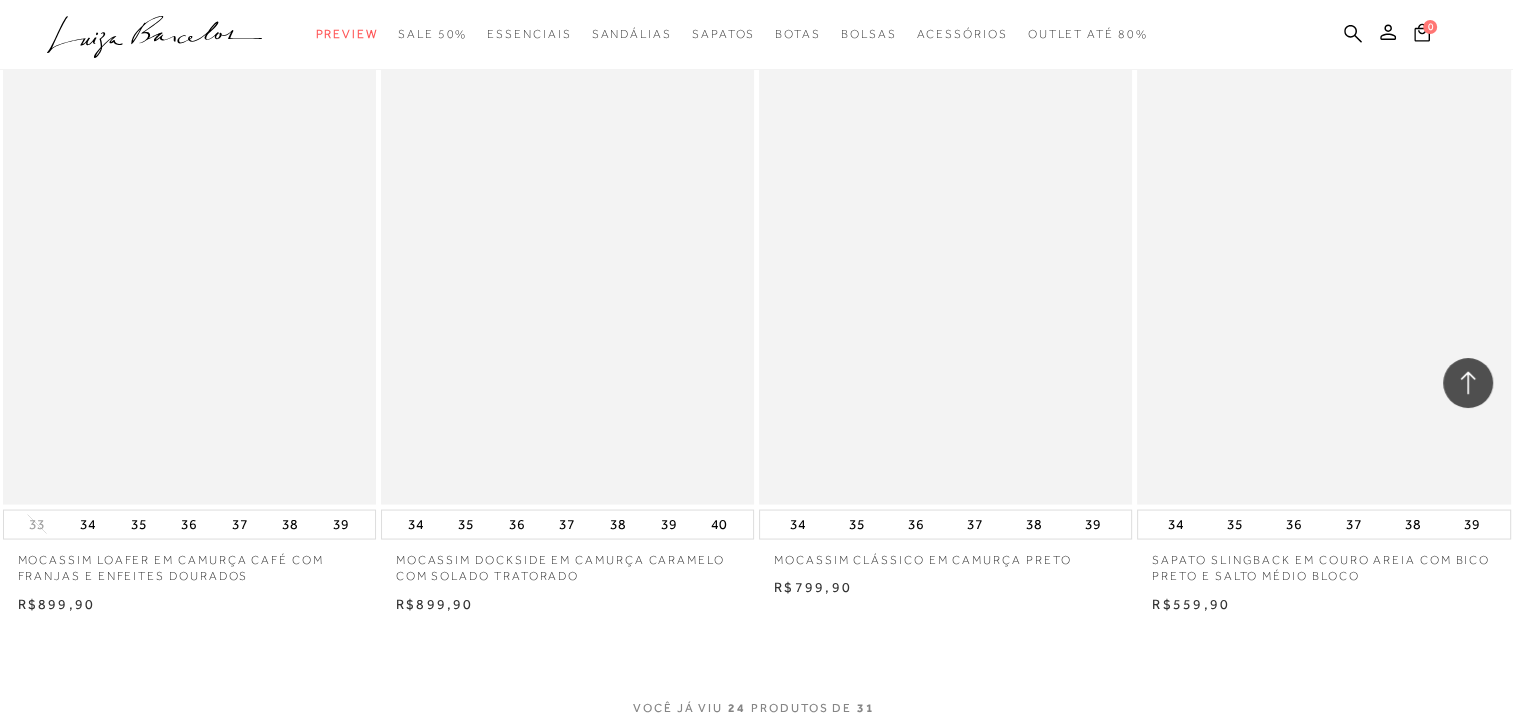 scroll, scrollTop: 3800, scrollLeft: 0, axis: vertical 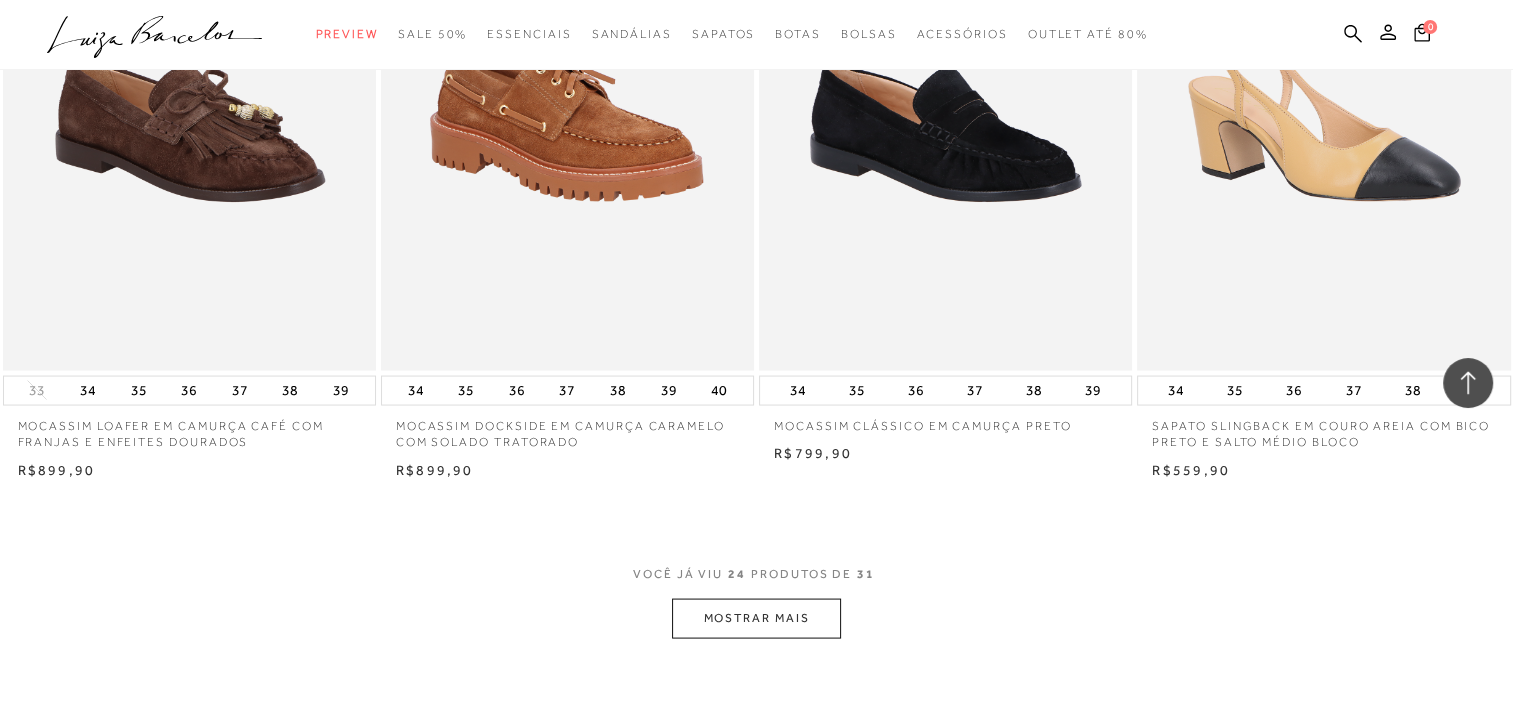 click on "MOSTRAR MAIS" at bounding box center (756, 618) 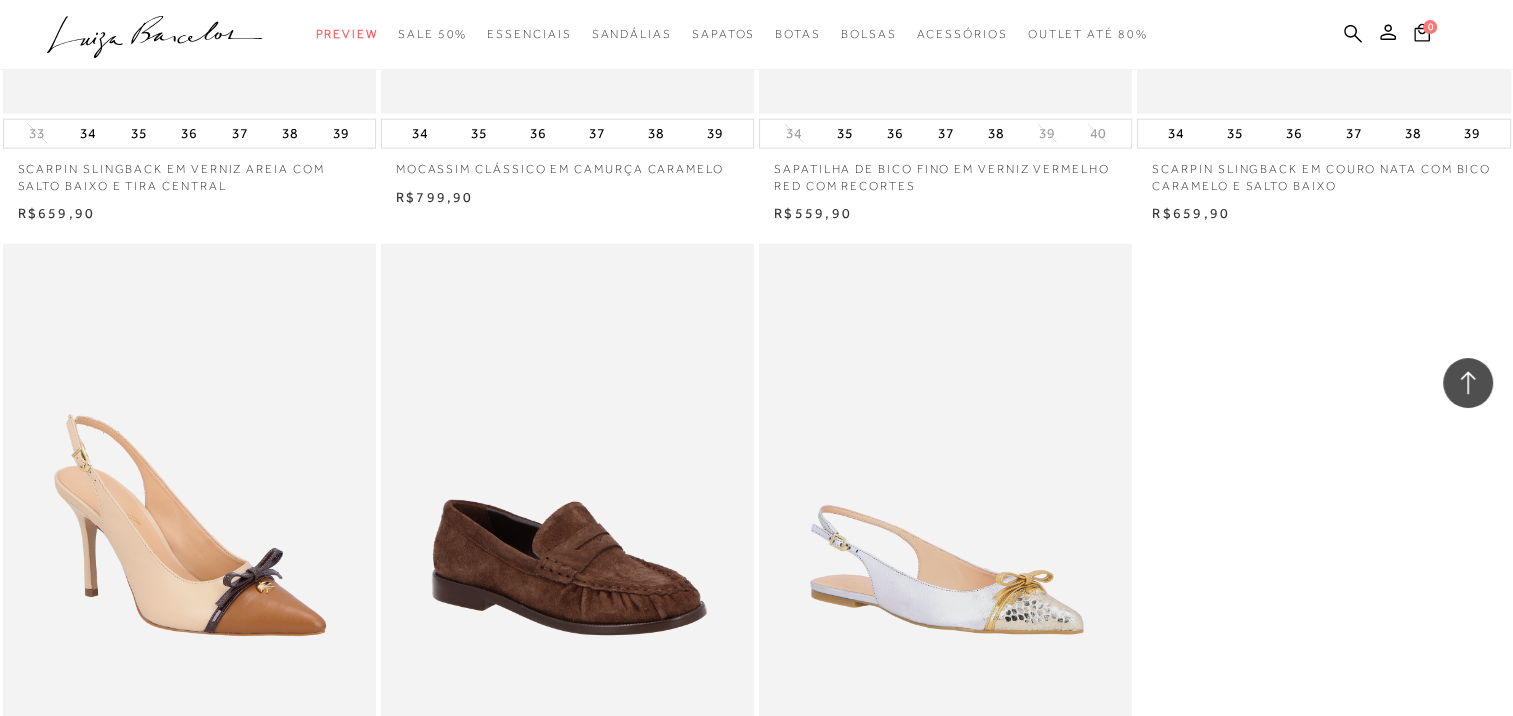 scroll, scrollTop: 4700, scrollLeft: 0, axis: vertical 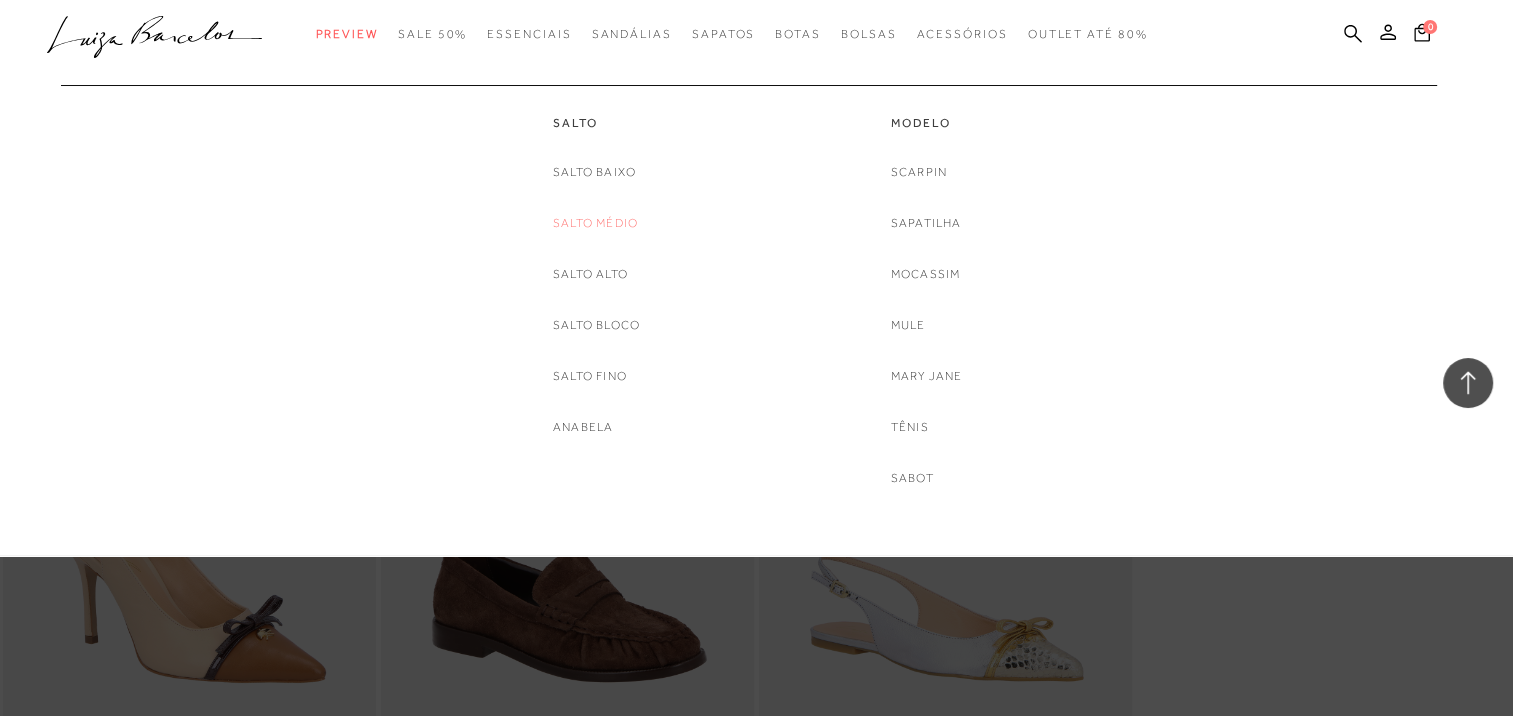 click on "Salto Médio" at bounding box center [595, 223] 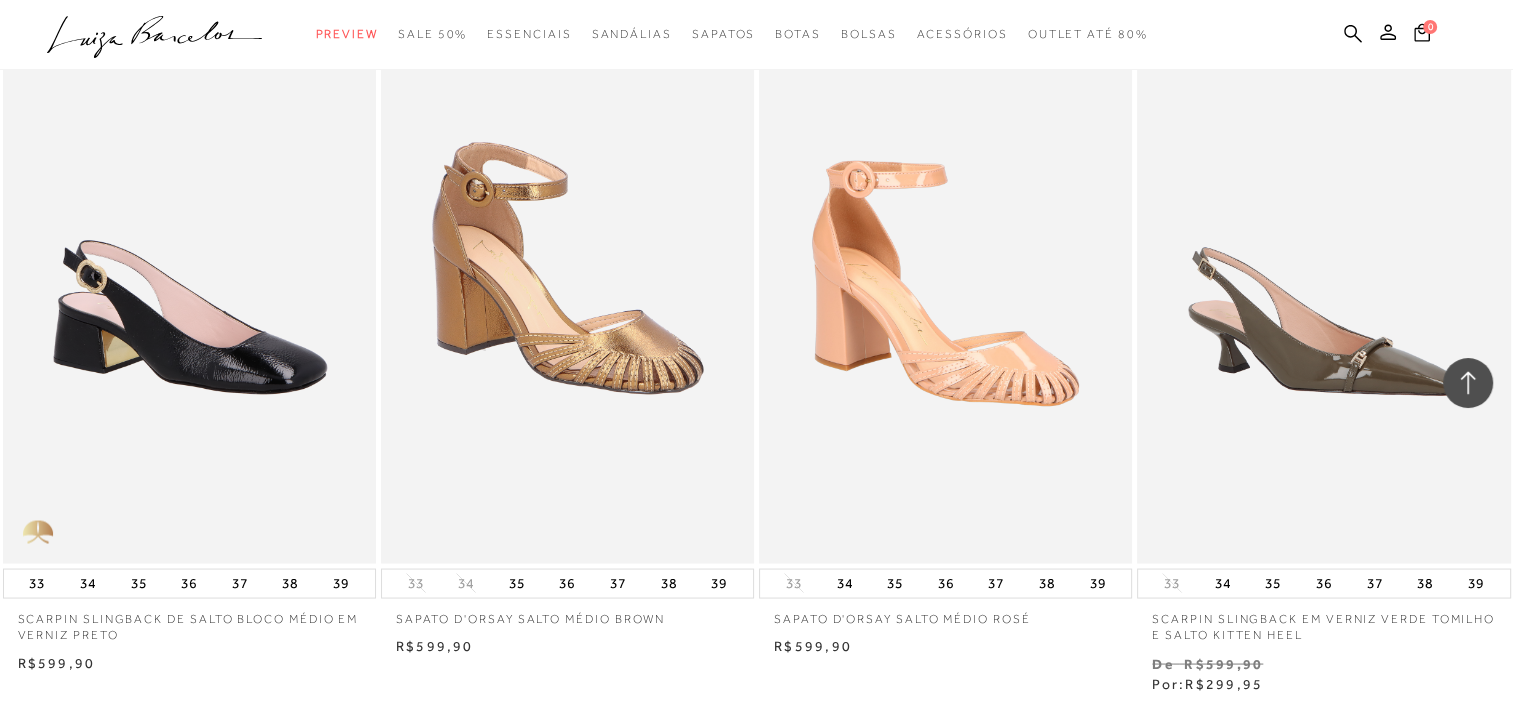 scroll, scrollTop: 3900, scrollLeft: 0, axis: vertical 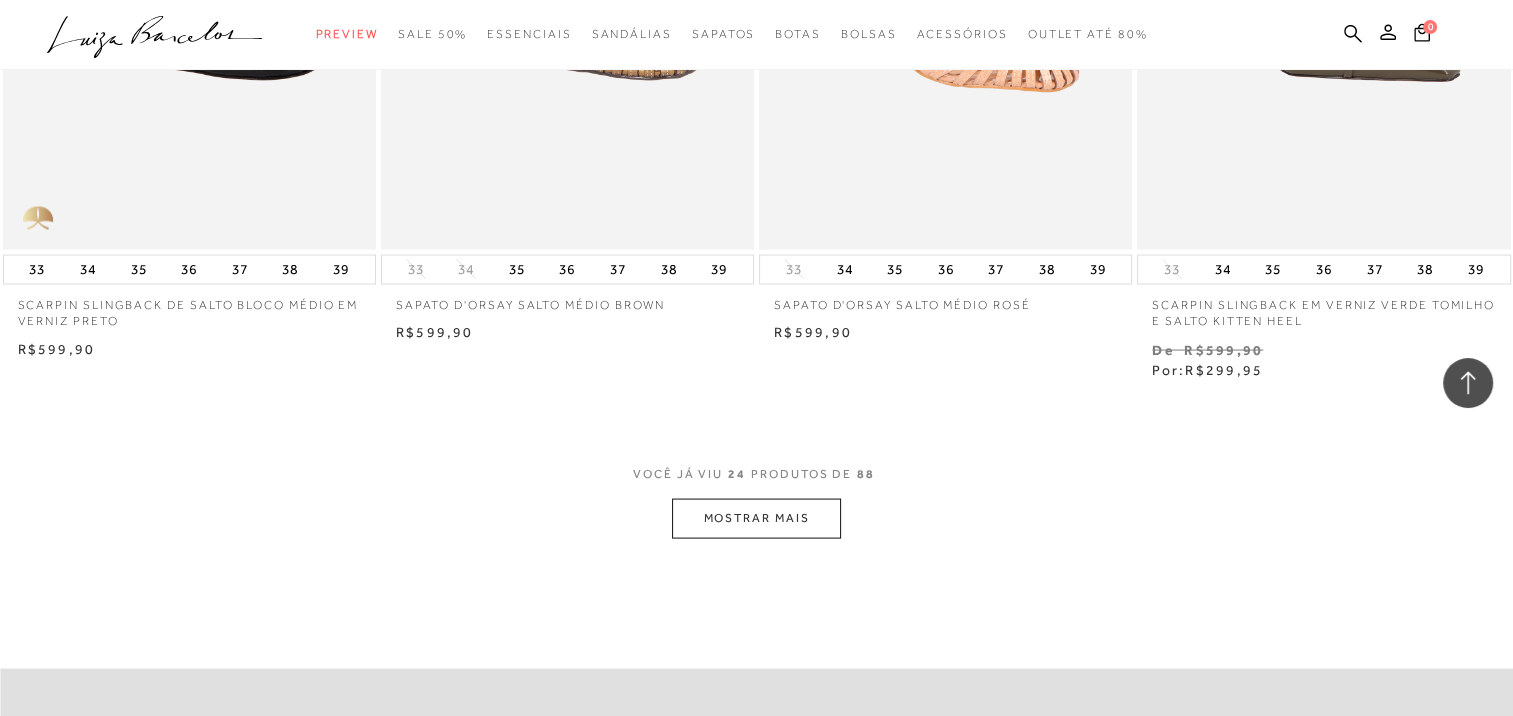 click on "MOSTRAR MAIS" at bounding box center [756, 518] 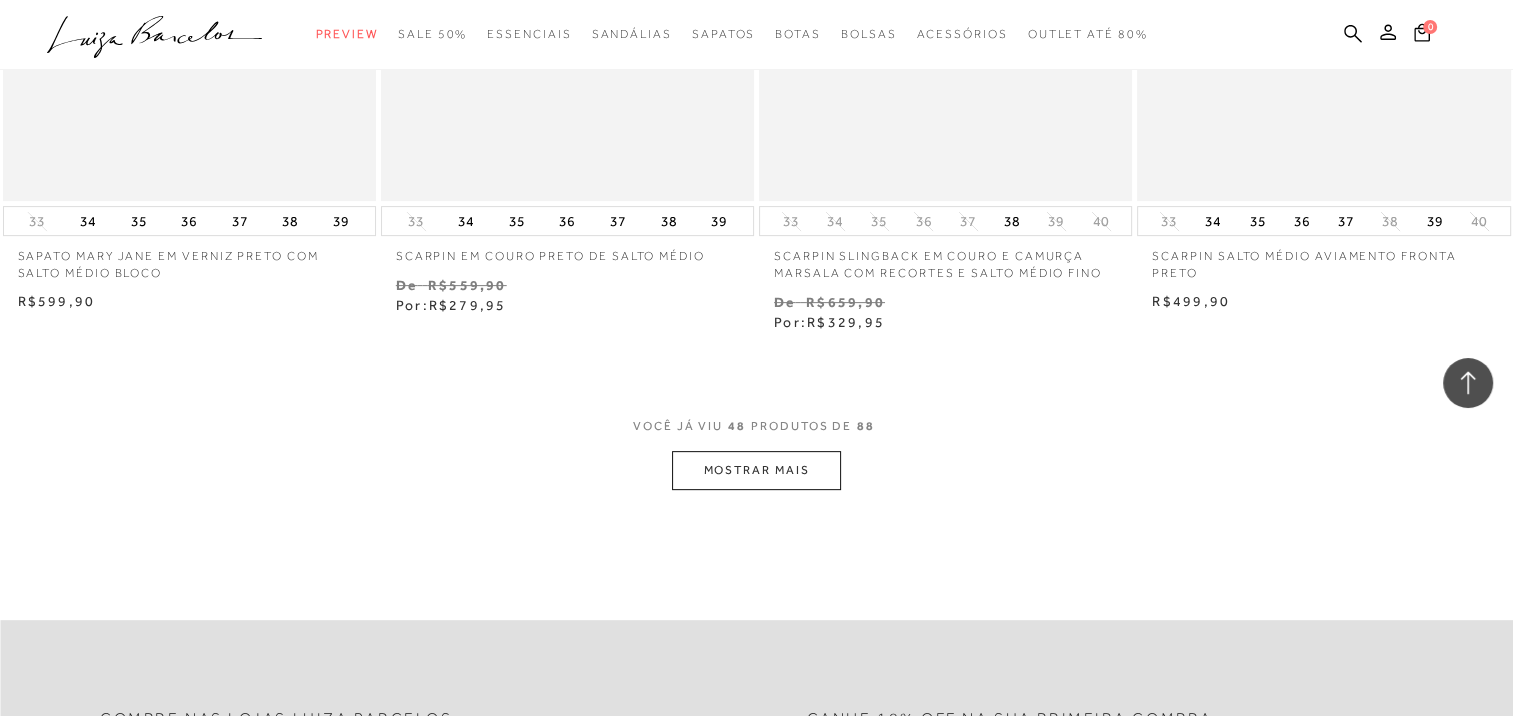 scroll, scrollTop: 8200, scrollLeft: 0, axis: vertical 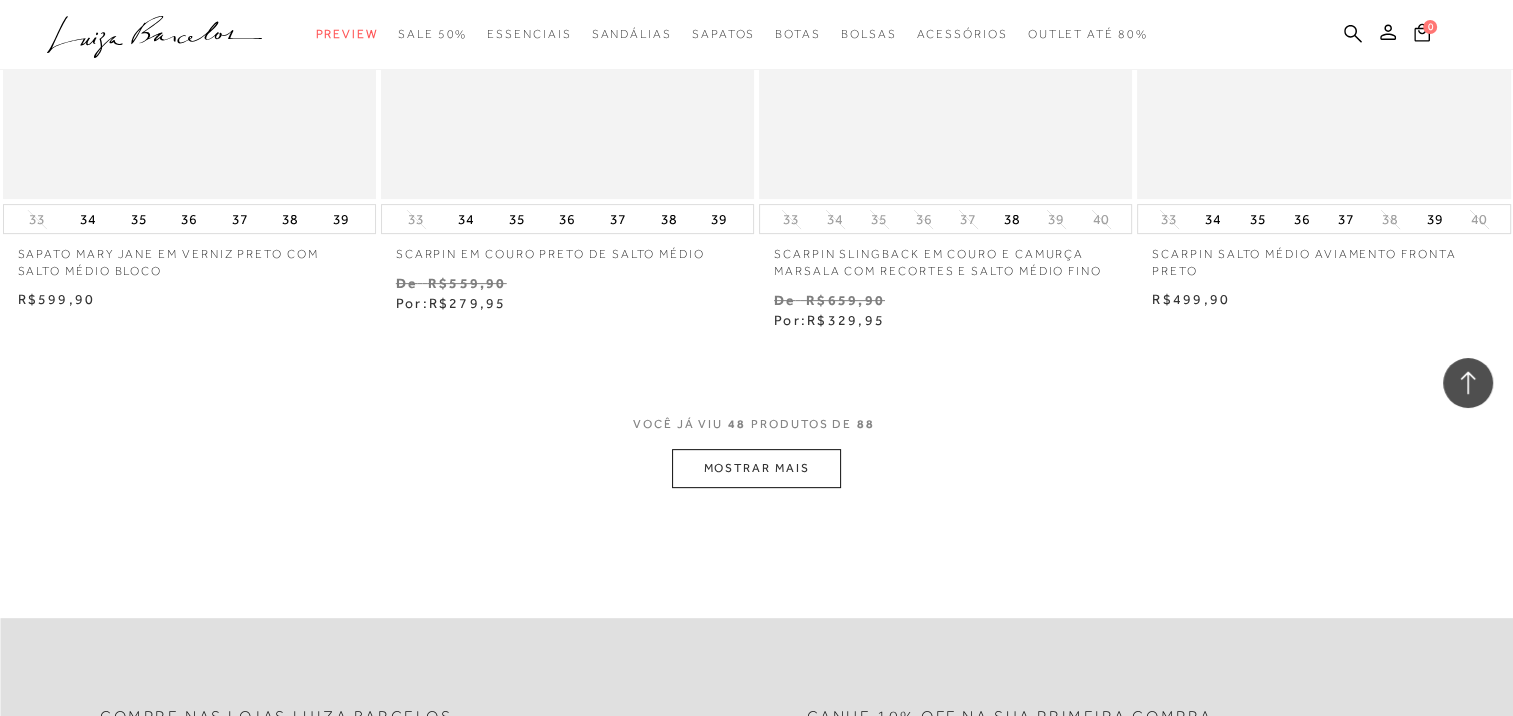 click on "MOSTRAR MAIS" at bounding box center [756, 468] 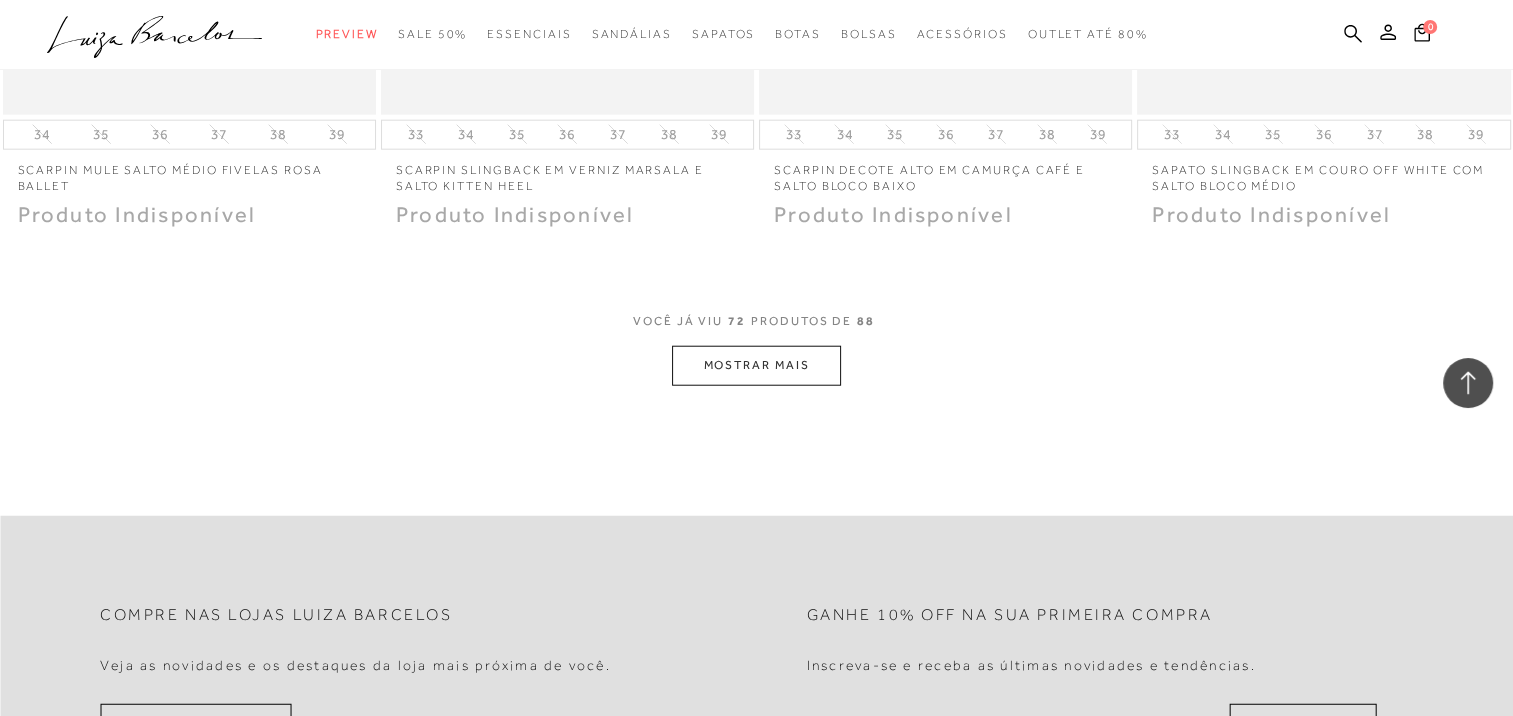 scroll, scrollTop: 12600, scrollLeft: 0, axis: vertical 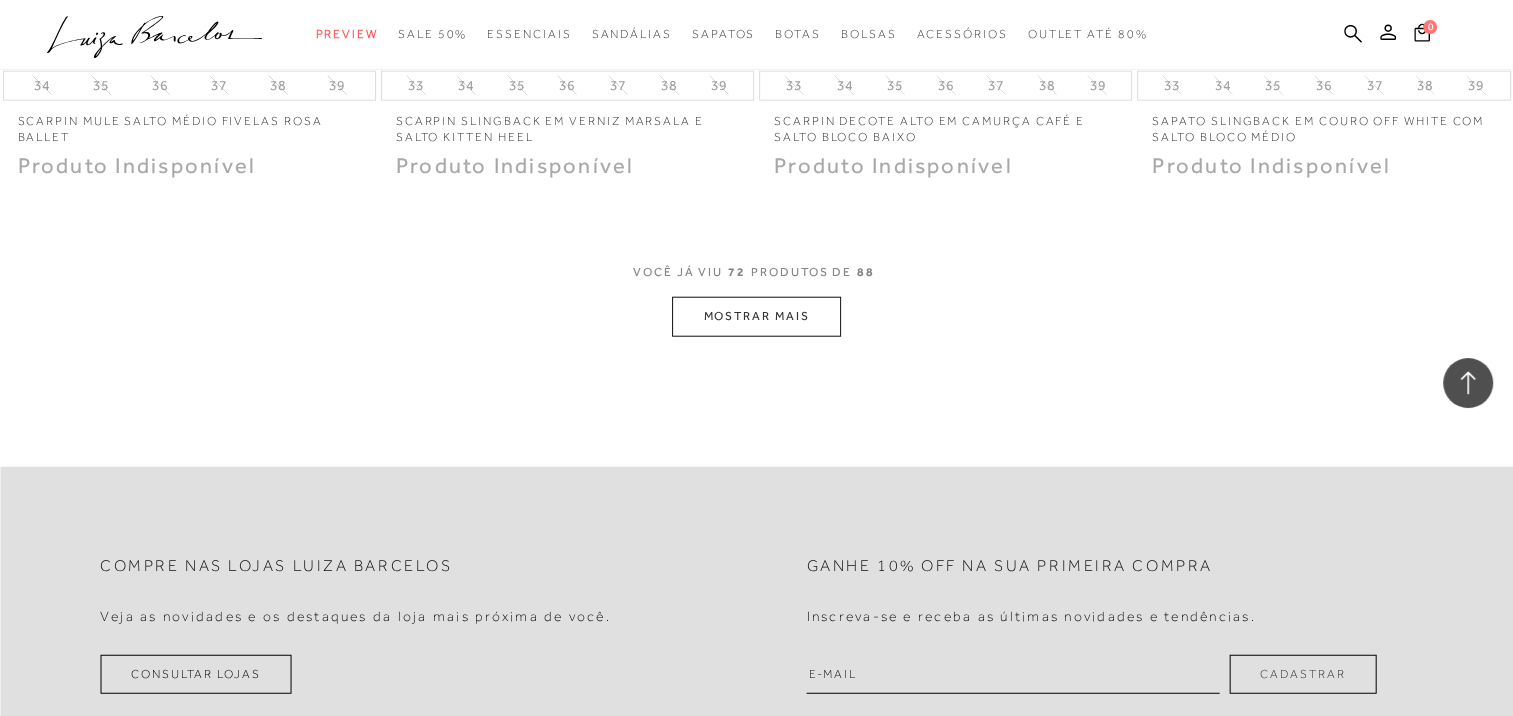 click on "MOSTRAR MAIS" at bounding box center [756, 316] 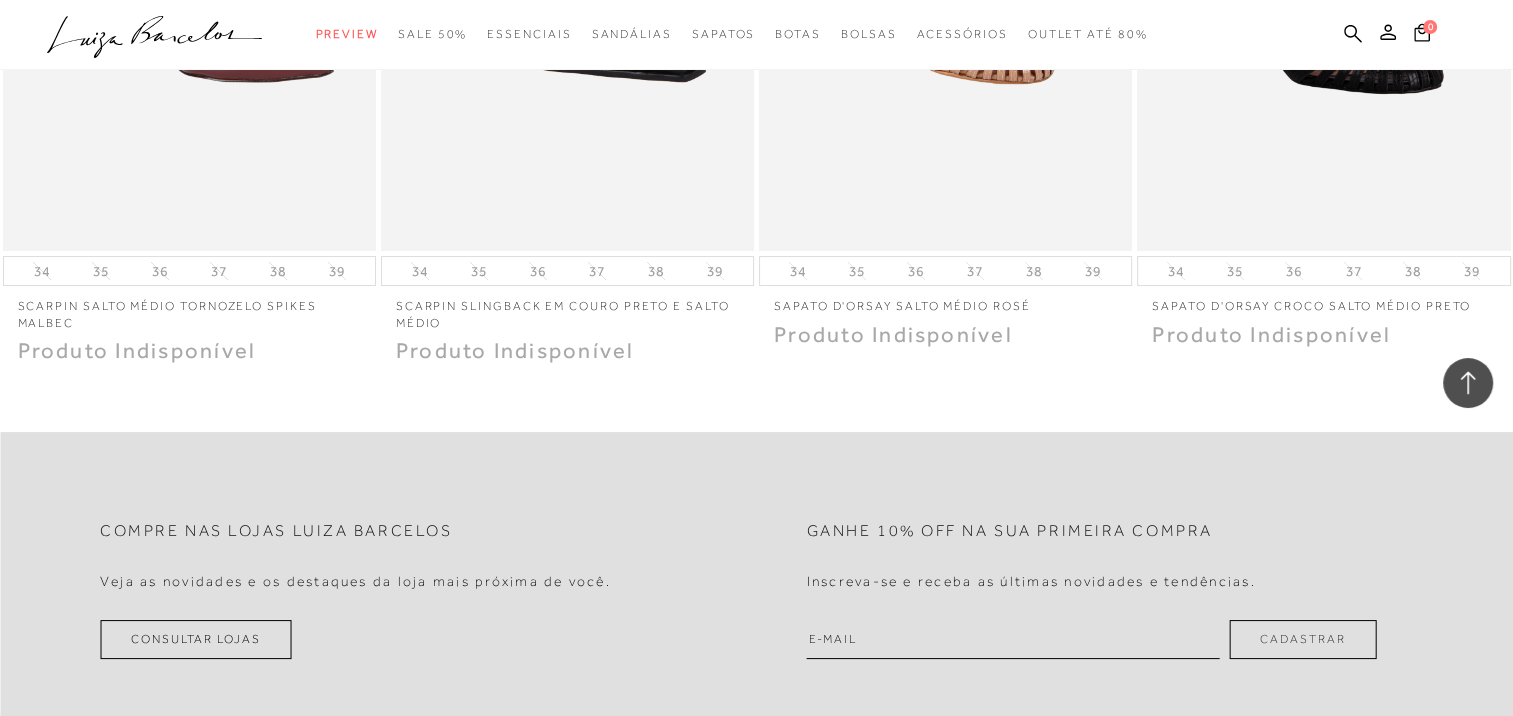 scroll, scrollTop: 15000, scrollLeft: 0, axis: vertical 